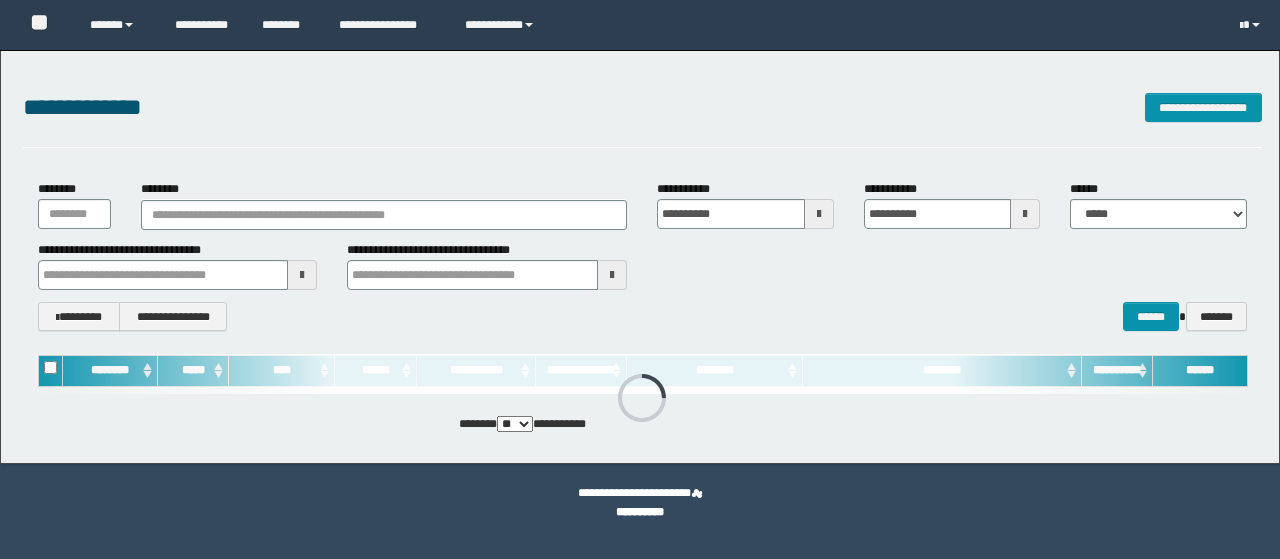 scroll, scrollTop: 0, scrollLeft: 0, axis: both 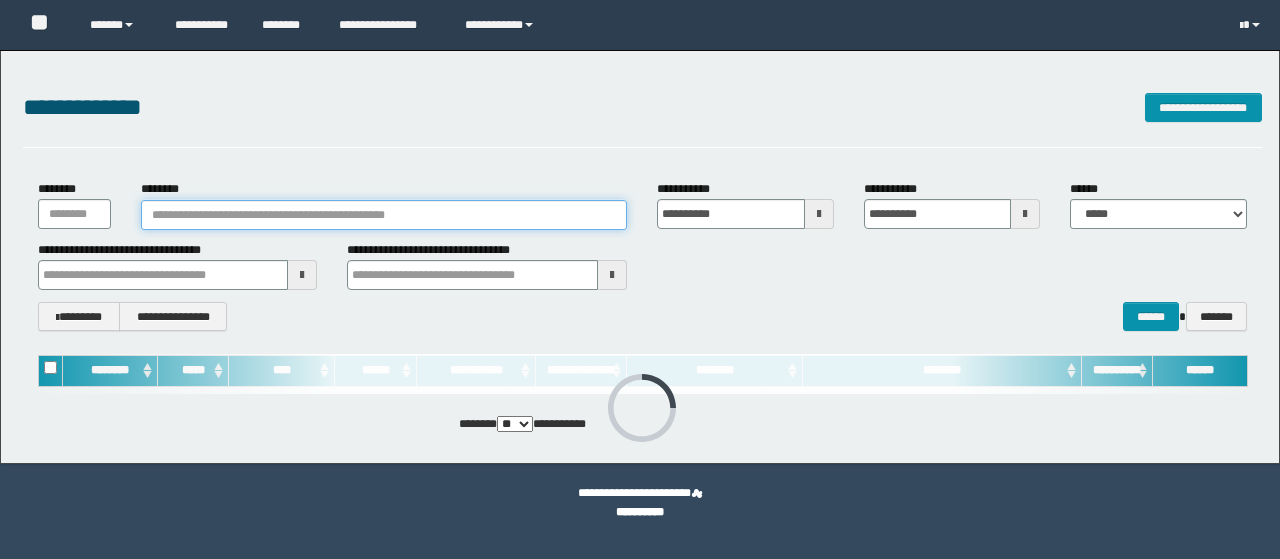 click on "********" at bounding box center [384, 215] 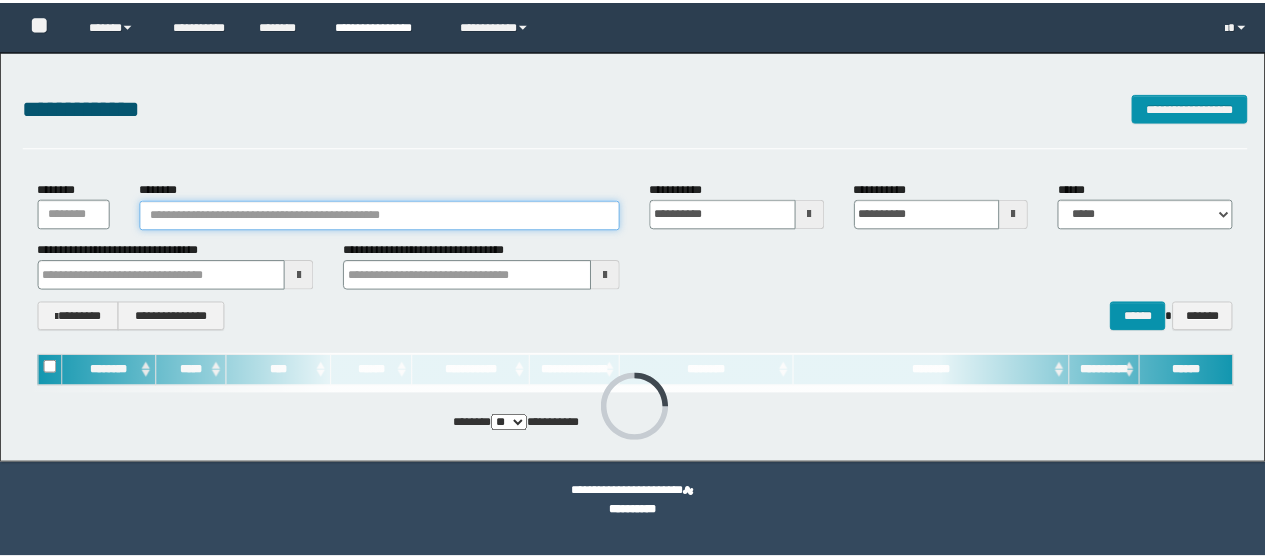 scroll, scrollTop: 0, scrollLeft: 0, axis: both 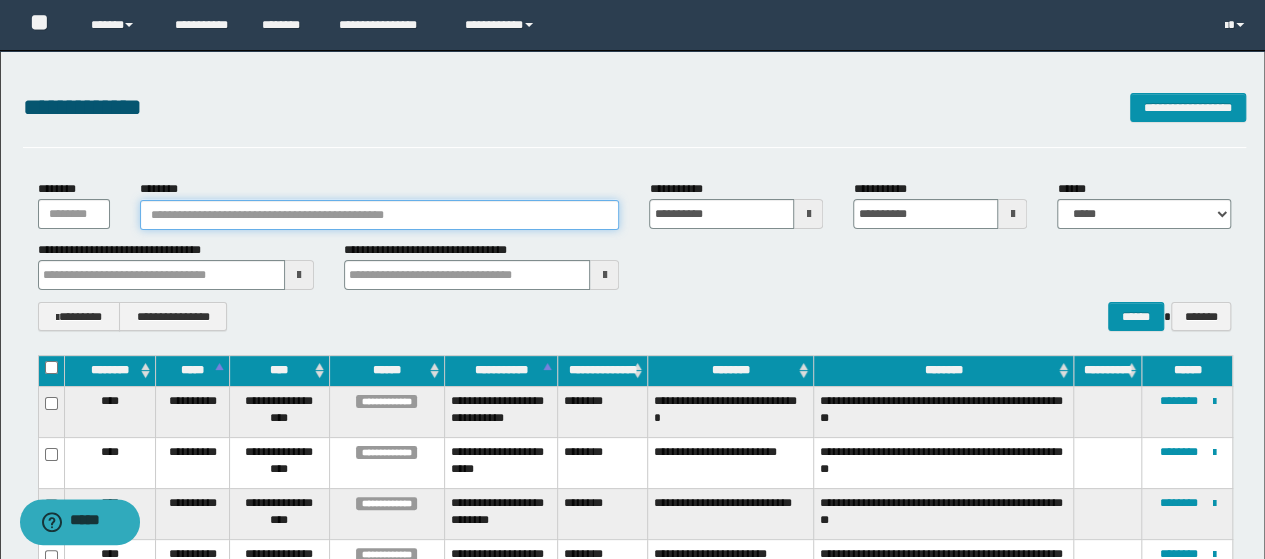 paste on "**********" 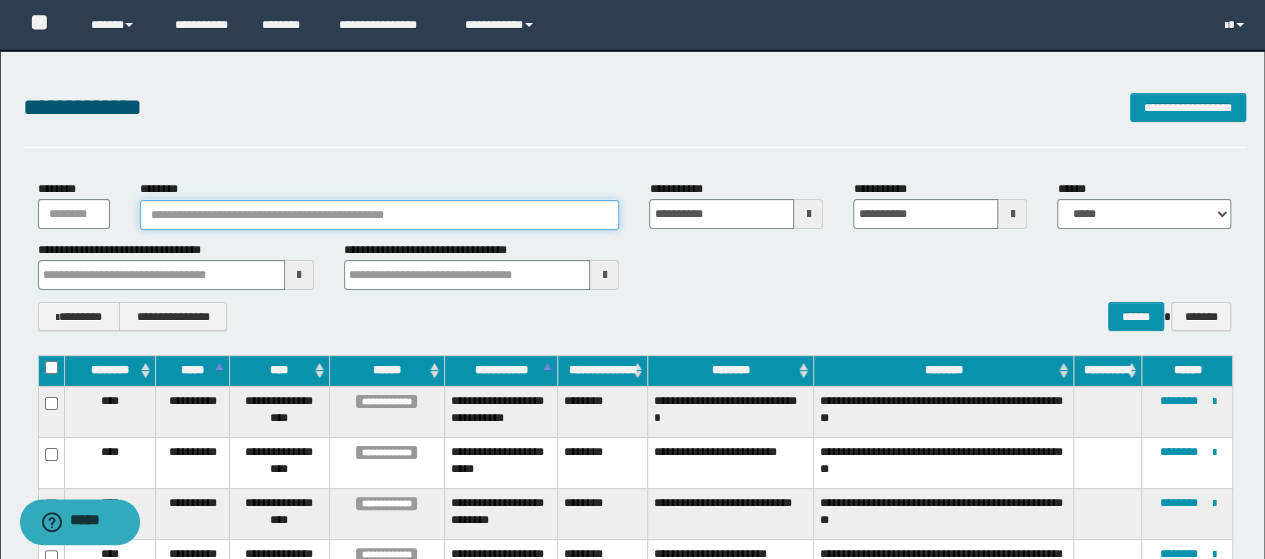 type on "**********" 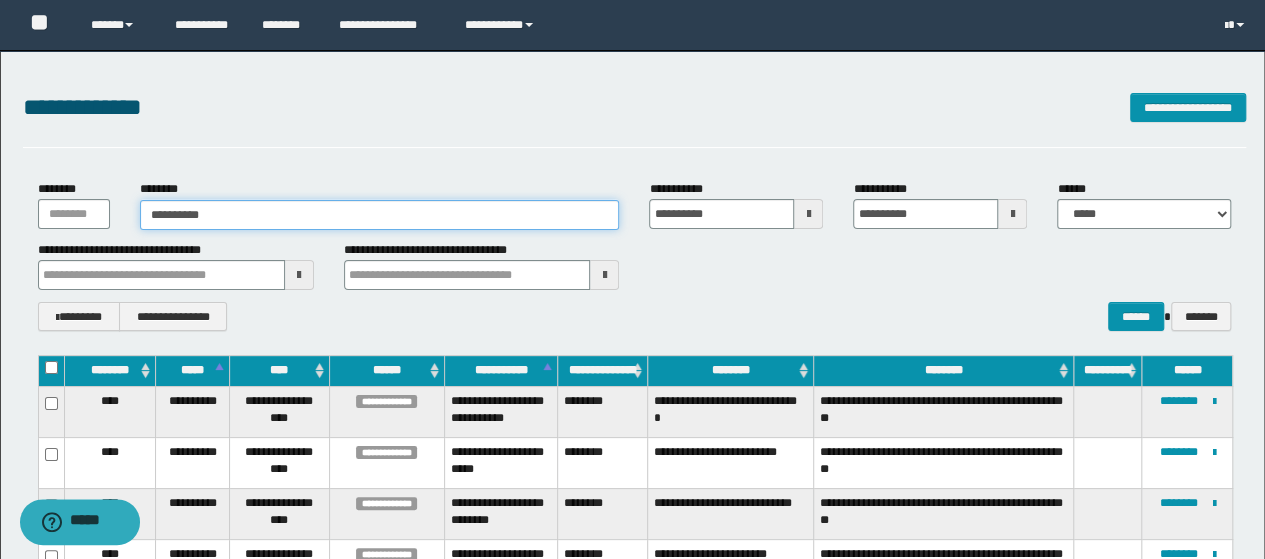type on "**********" 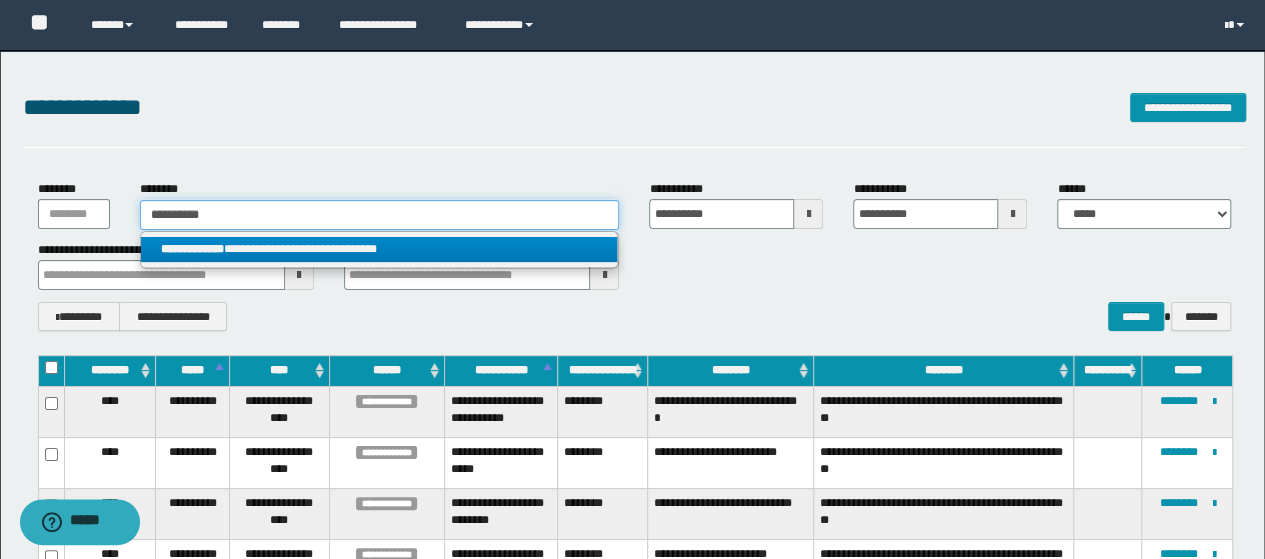 type on "**********" 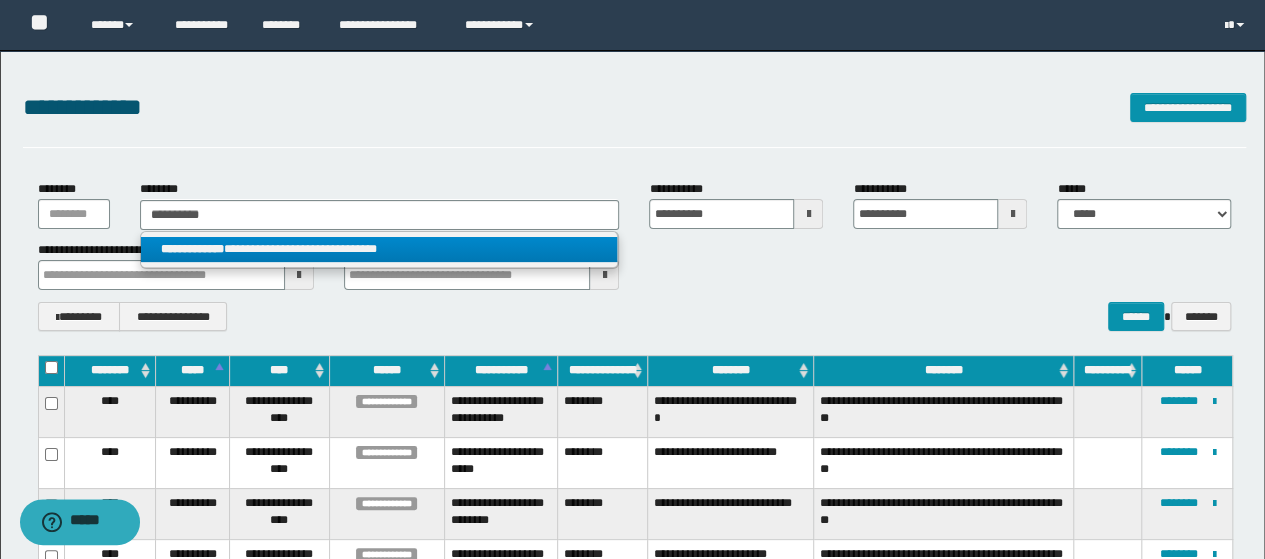 click on "**********" at bounding box center (379, 249) 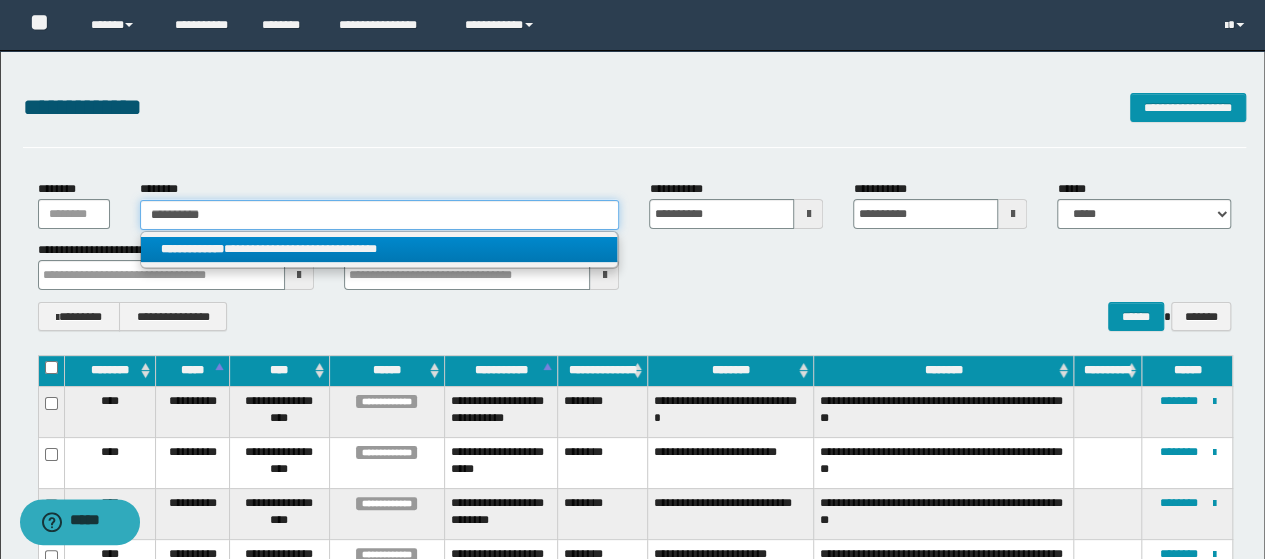 type 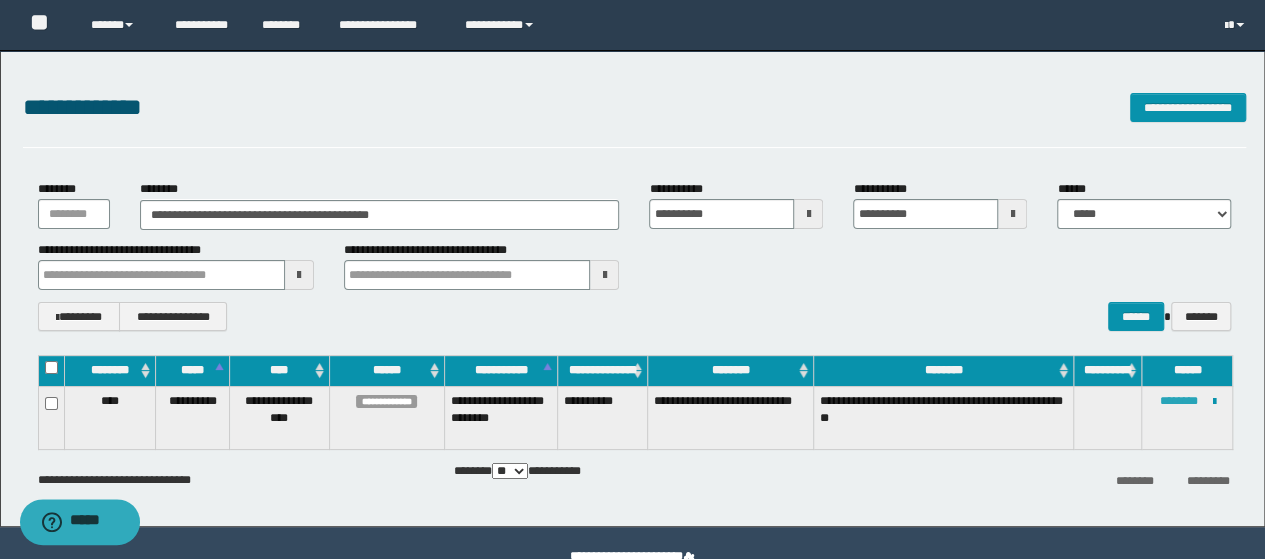 click on "********" at bounding box center (1178, 401) 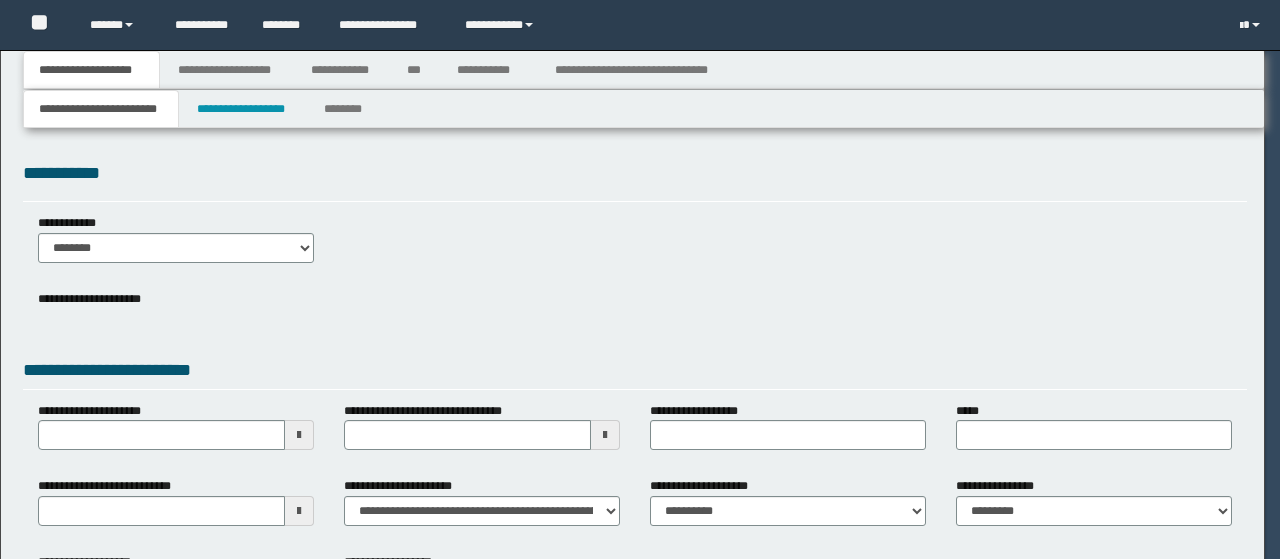 scroll, scrollTop: 0, scrollLeft: 0, axis: both 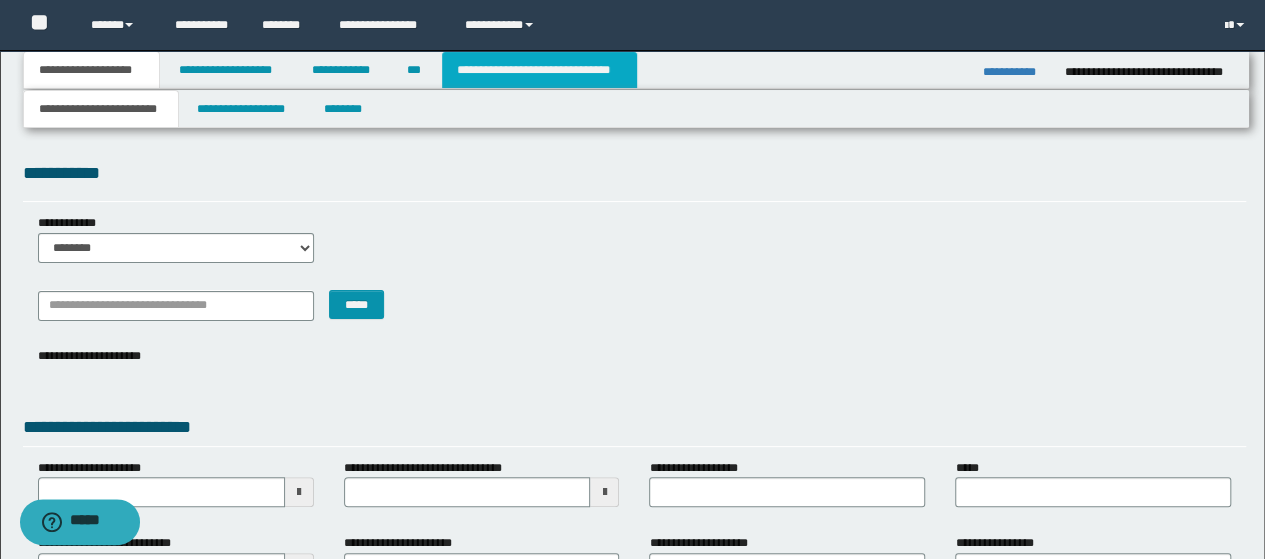 click on "**********" at bounding box center (539, 70) 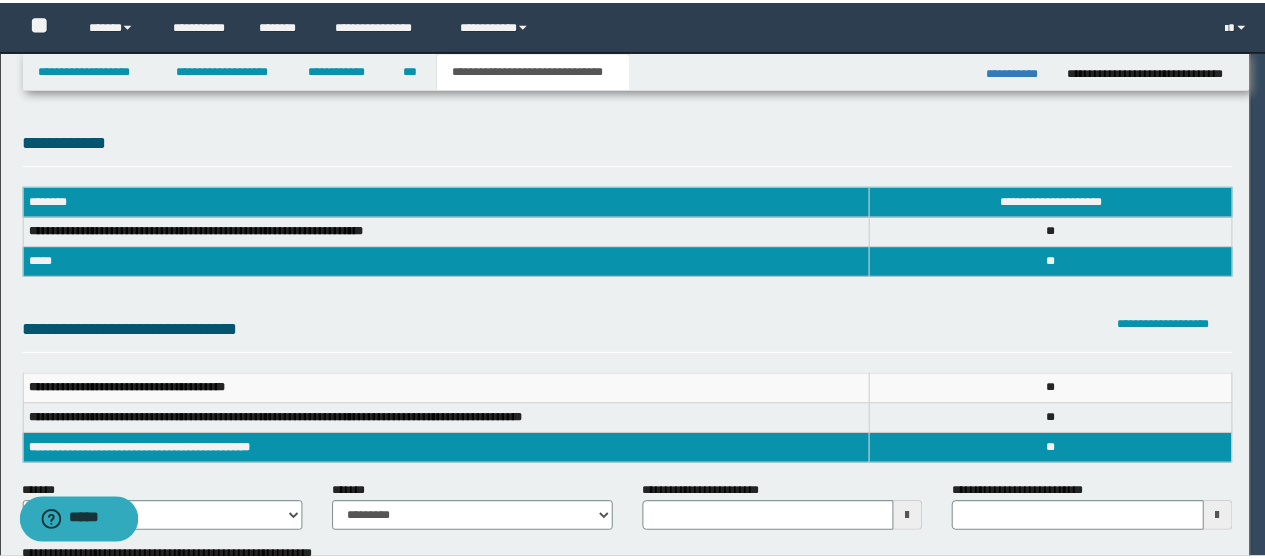 scroll, scrollTop: 0, scrollLeft: 0, axis: both 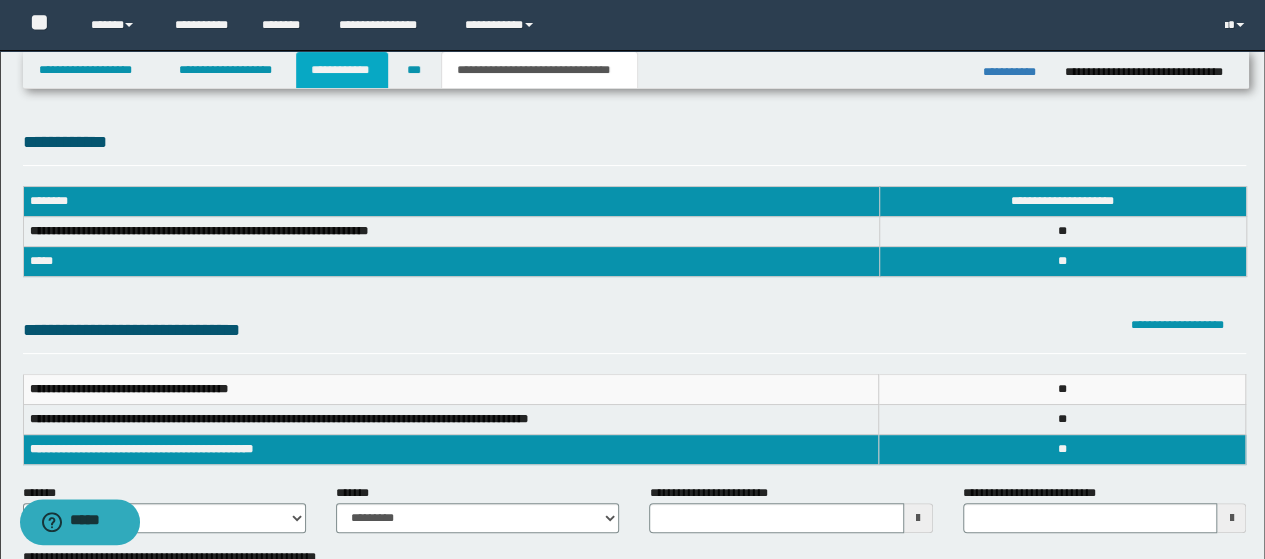 click on "**********" at bounding box center [342, 70] 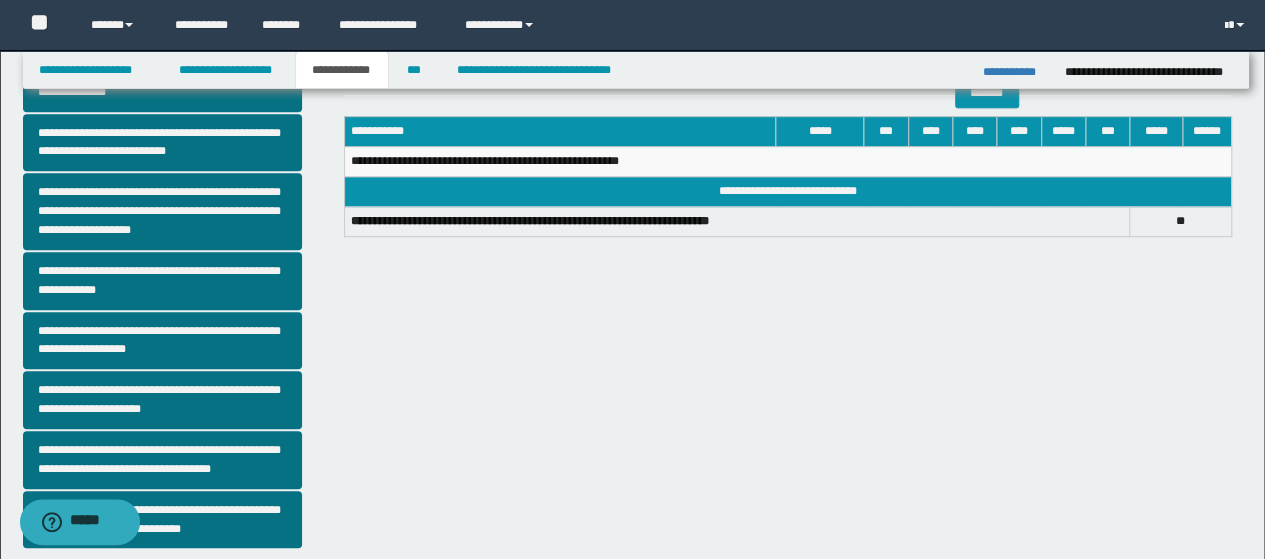 scroll, scrollTop: 500, scrollLeft: 0, axis: vertical 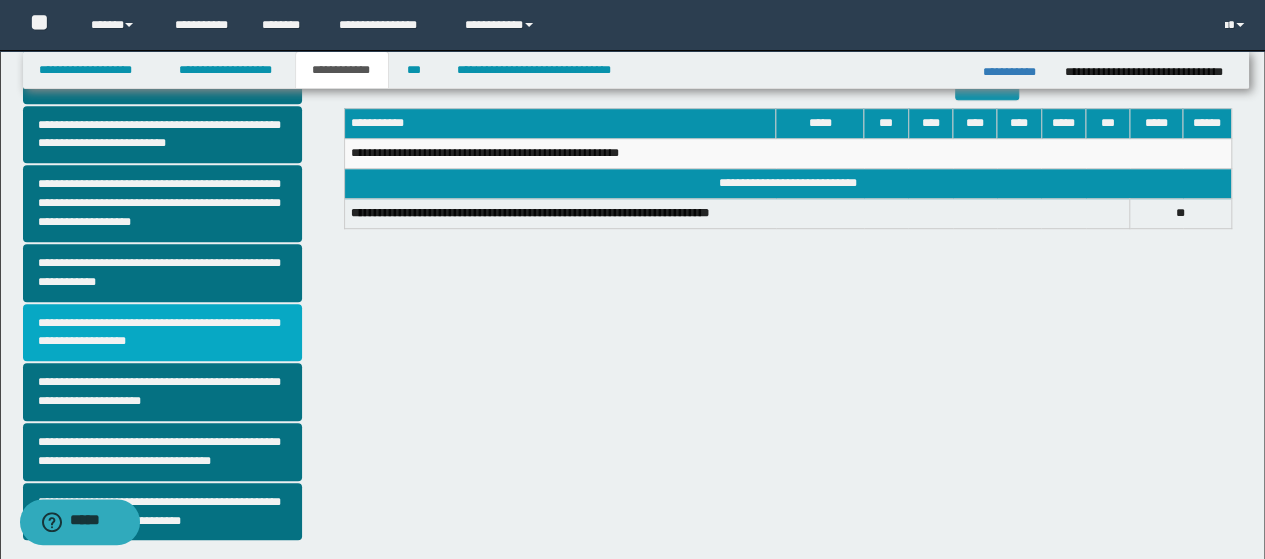 click on "**********" at bounding box center (162, 333) 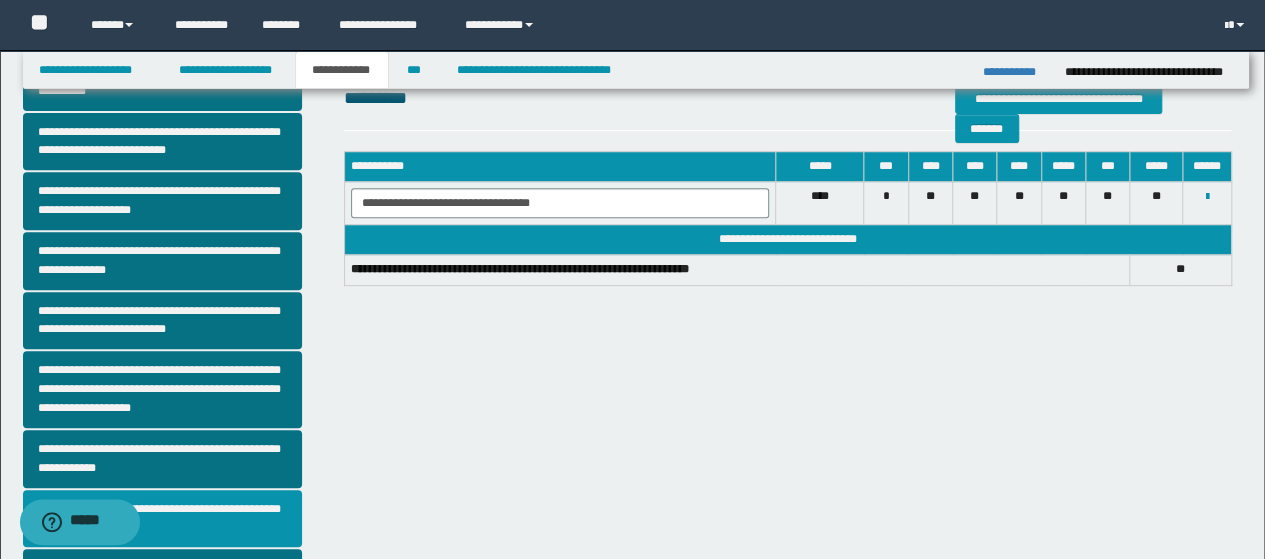 scroll, scrollTop: 200, scrollLeft: 0, axis: vertical 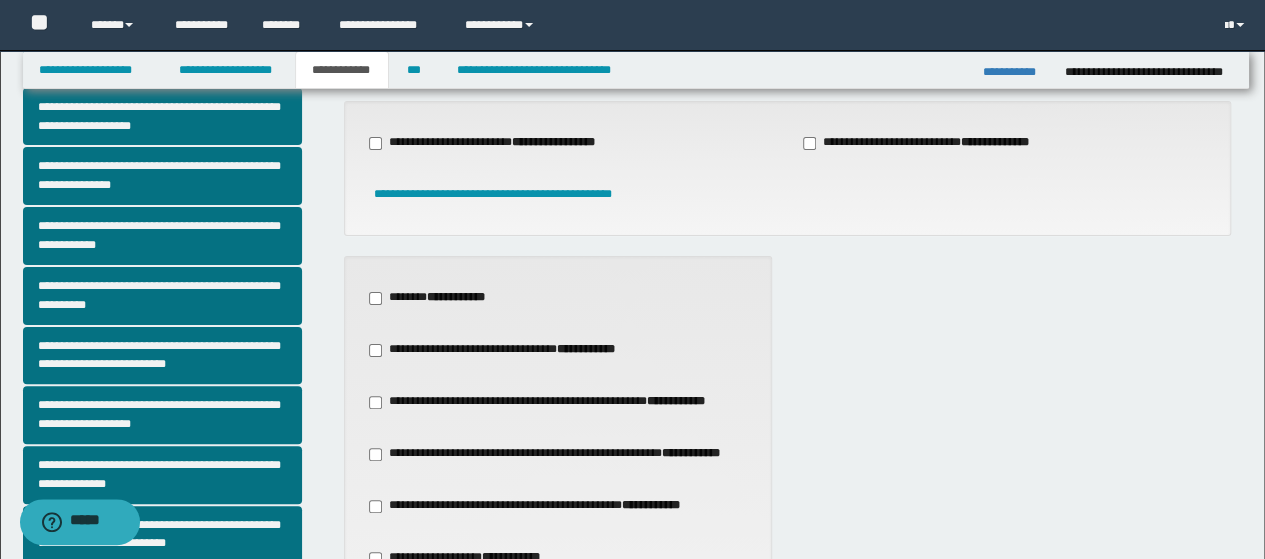 click on "**********" at bounding box center (559, 402) 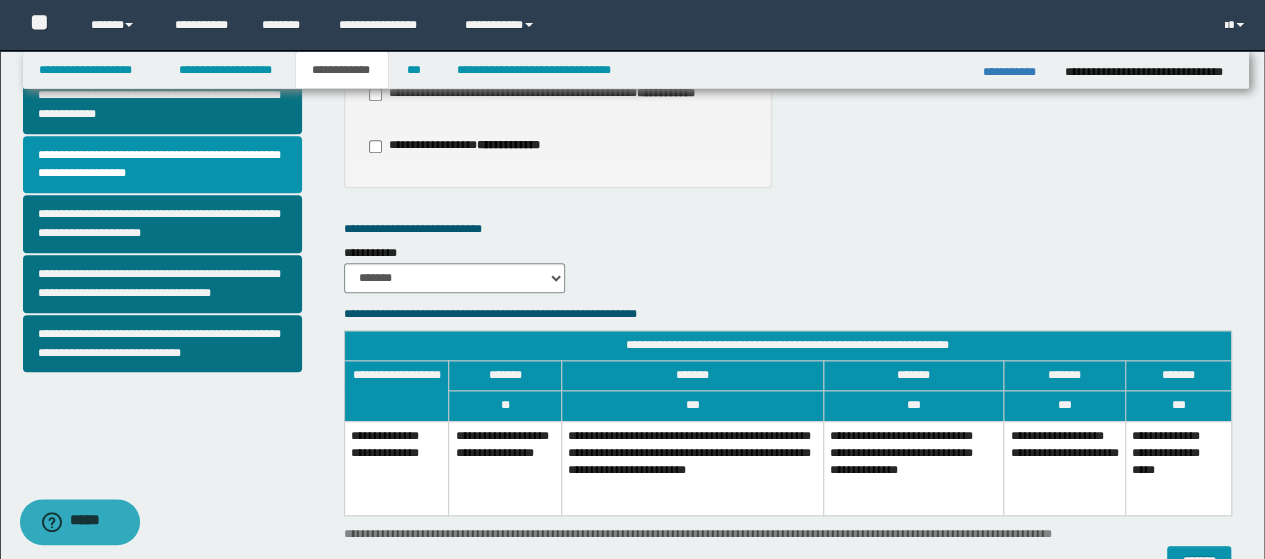 scroll, scrollTop: 700, scrollLeft: 0, axis: vertical 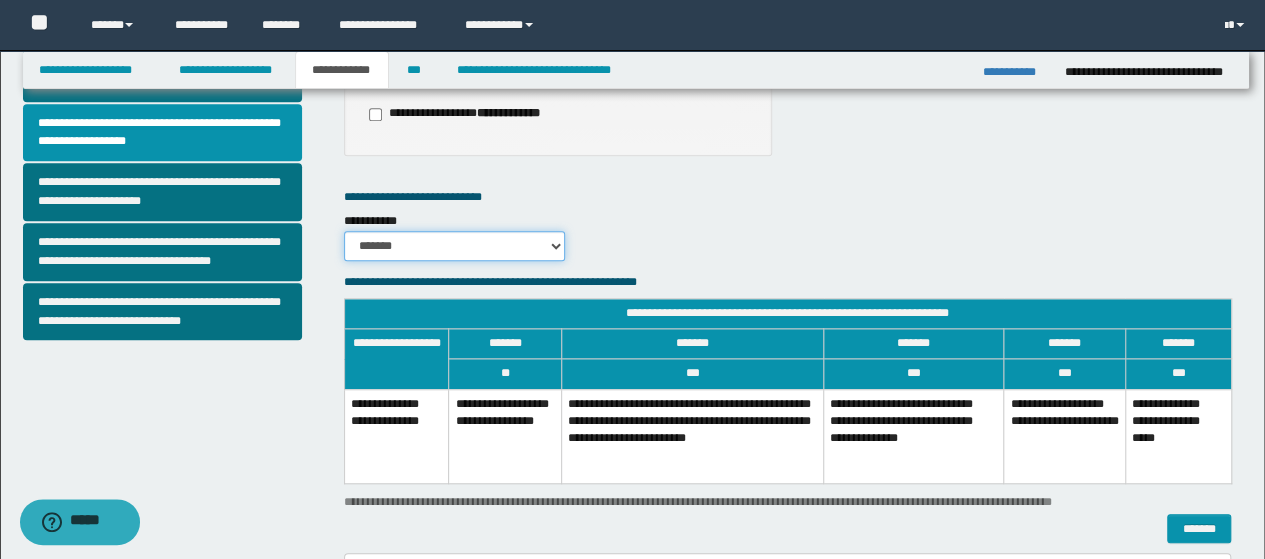 click on "*******
*********" at bounding box center (455, 246) 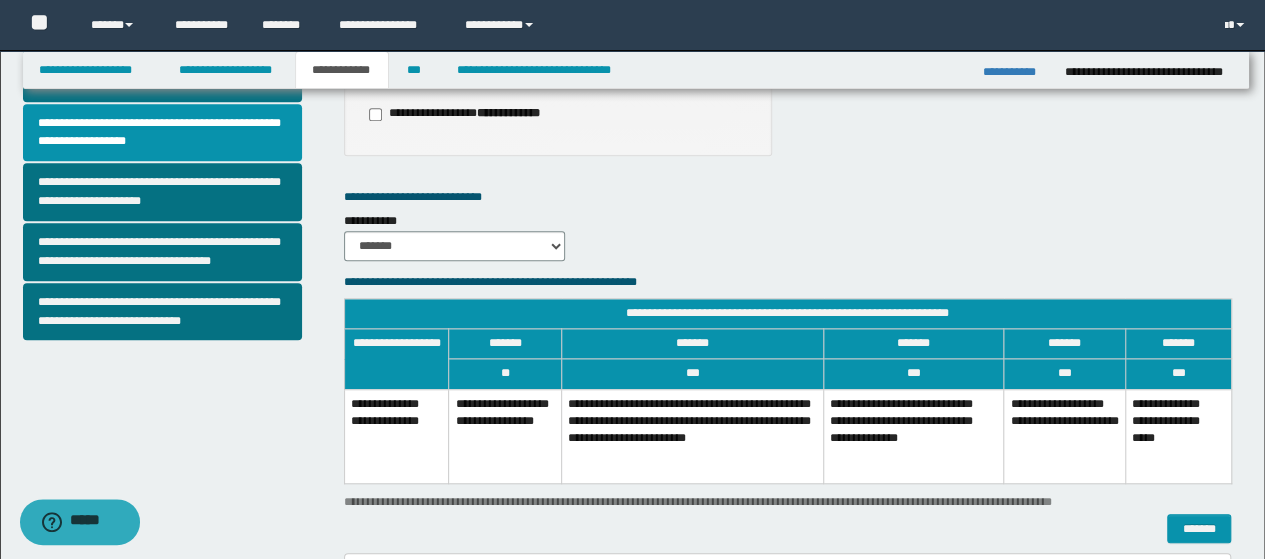 click on "**********" at bounding box center [1065, 436] 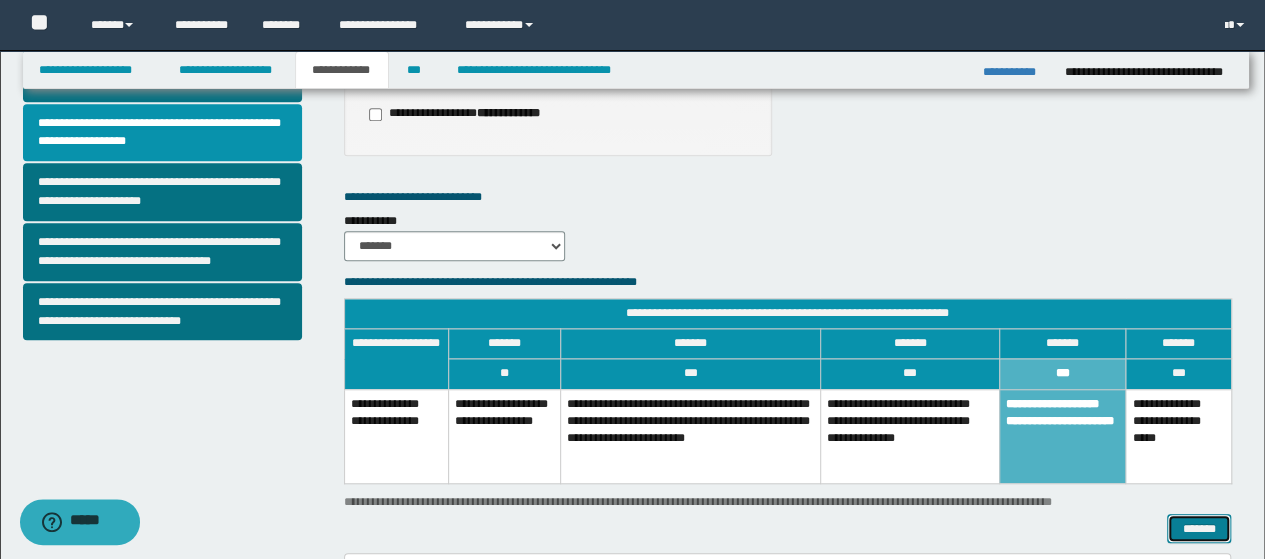 click on "*******" at bounding box center (1199, 528) 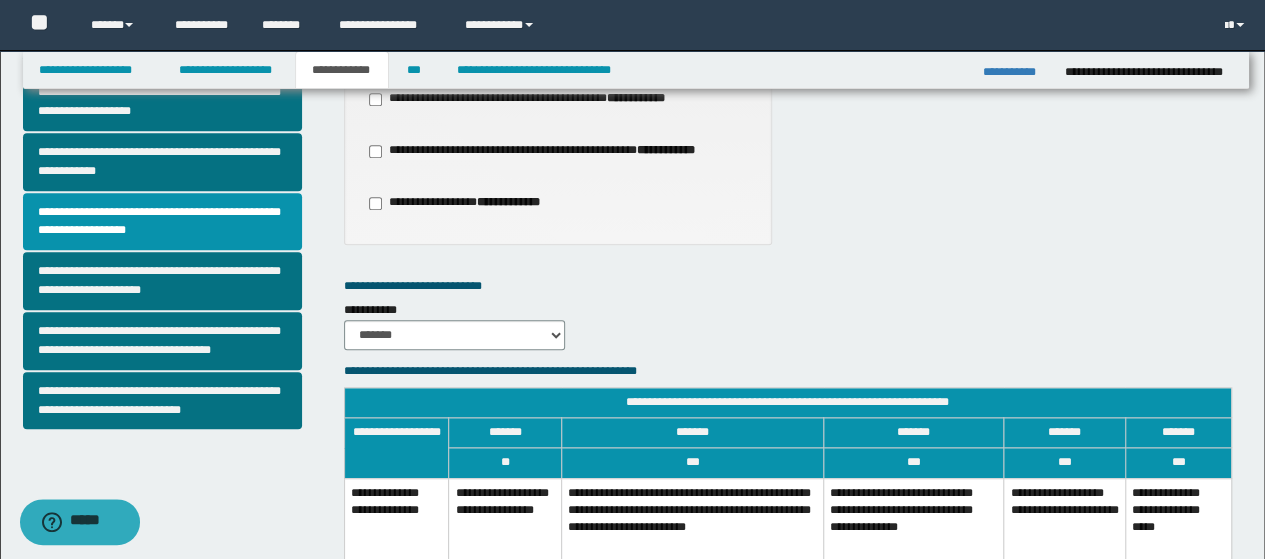 scroll, scrollTop: 600, scrollLeft: 0, axis: vertical 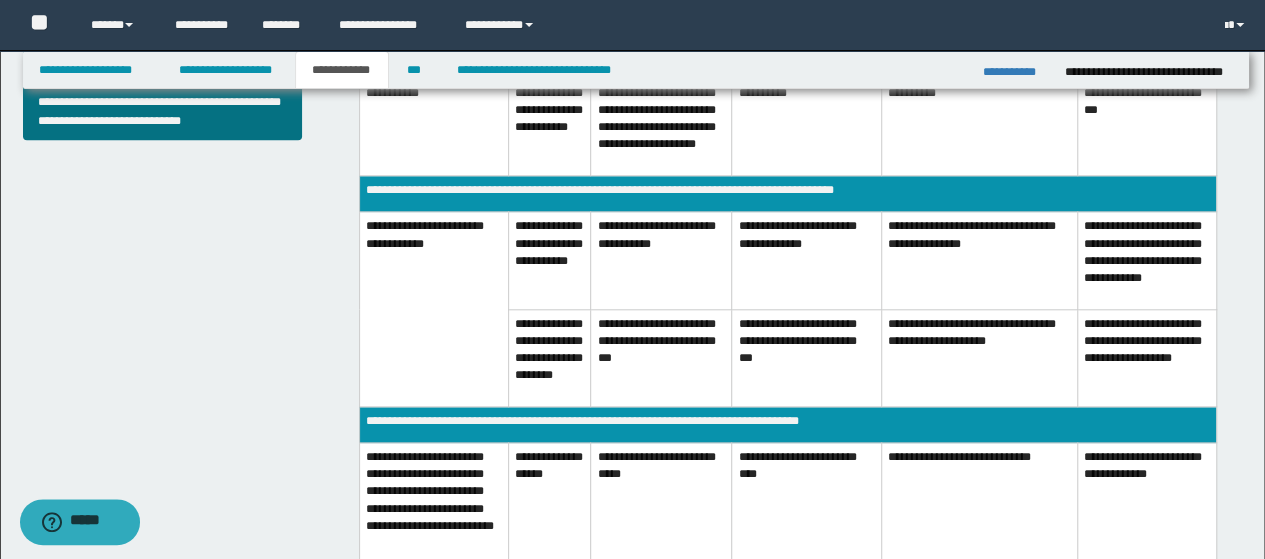 click on "**********" at bounding box center [806, 357] 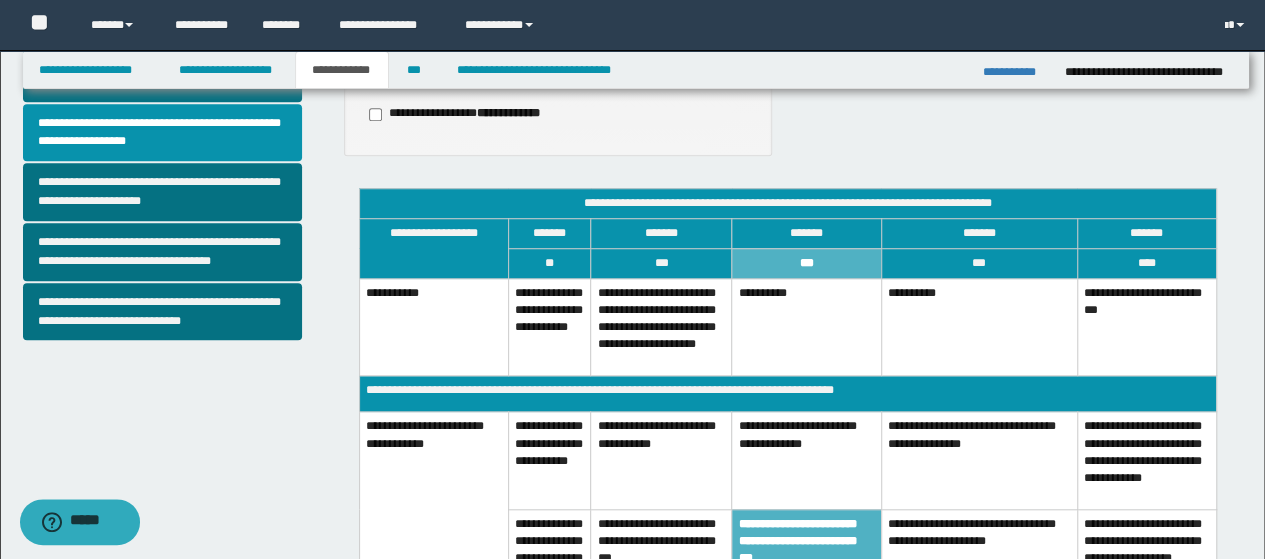 scroll, scrollTop: 600, scrollLeft: 0, axis: vertical 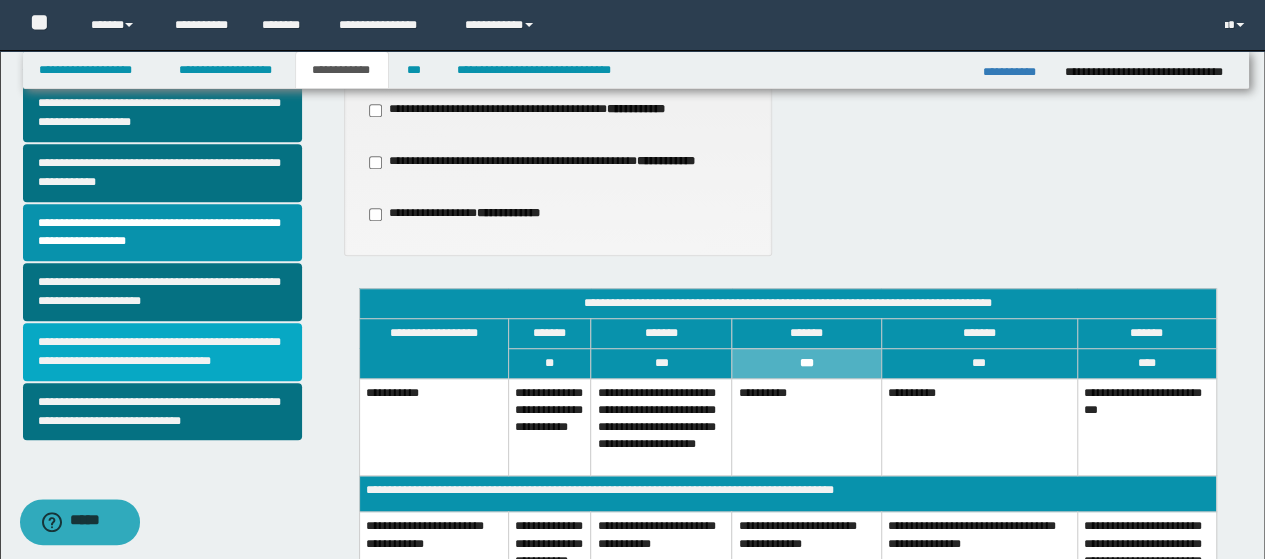 click on "**********" at bounding box center (162, 352) 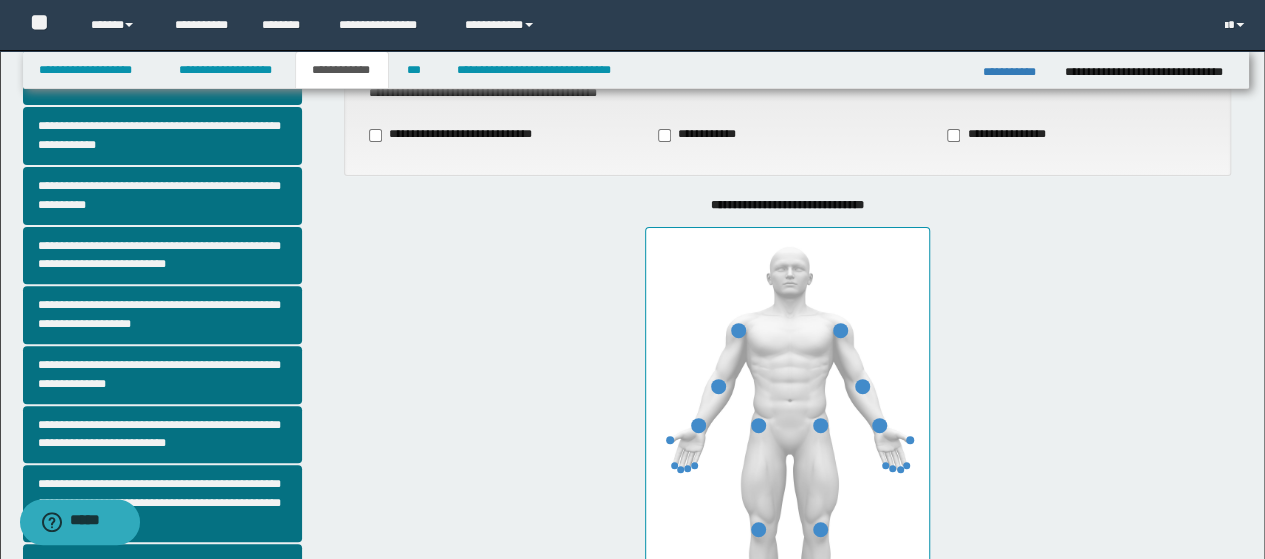 scroll, scrollTop: 300, scrollLeft: 0, axis: vertical 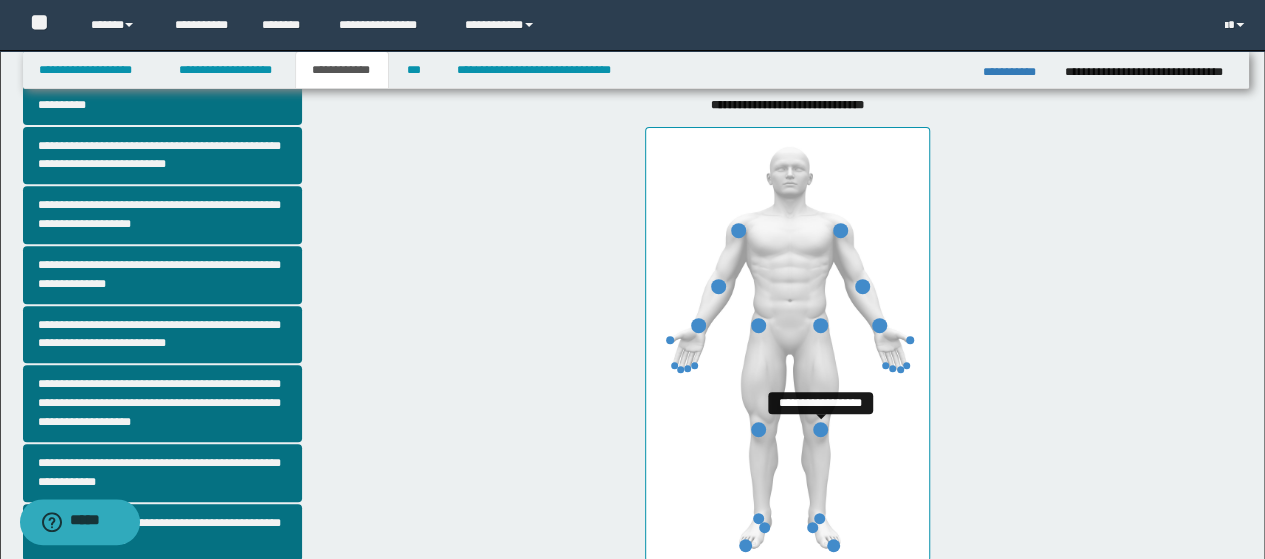 click at bounding box center (820, 429) 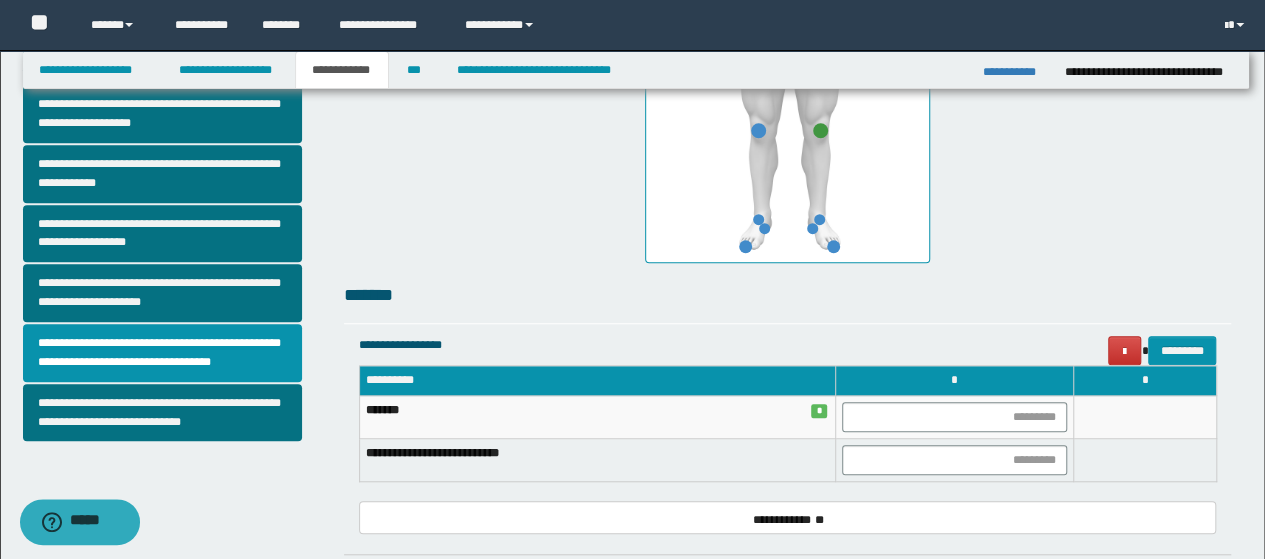 scroll, scrollTop: 600, scrollLeft: 0, axis: vertical 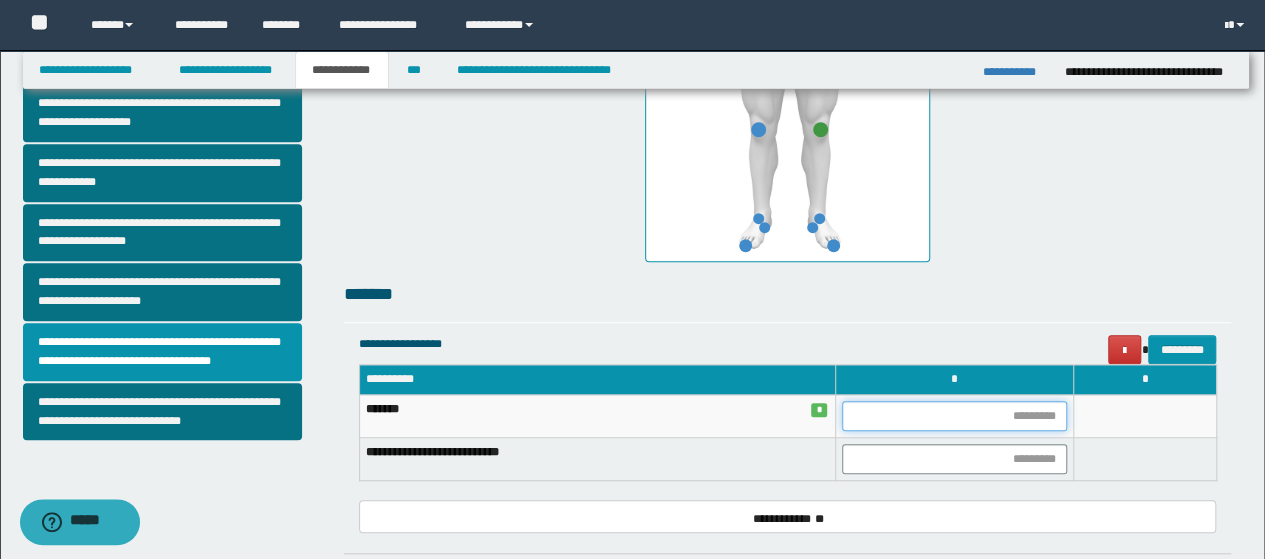 click at bounding box center (954, 416) 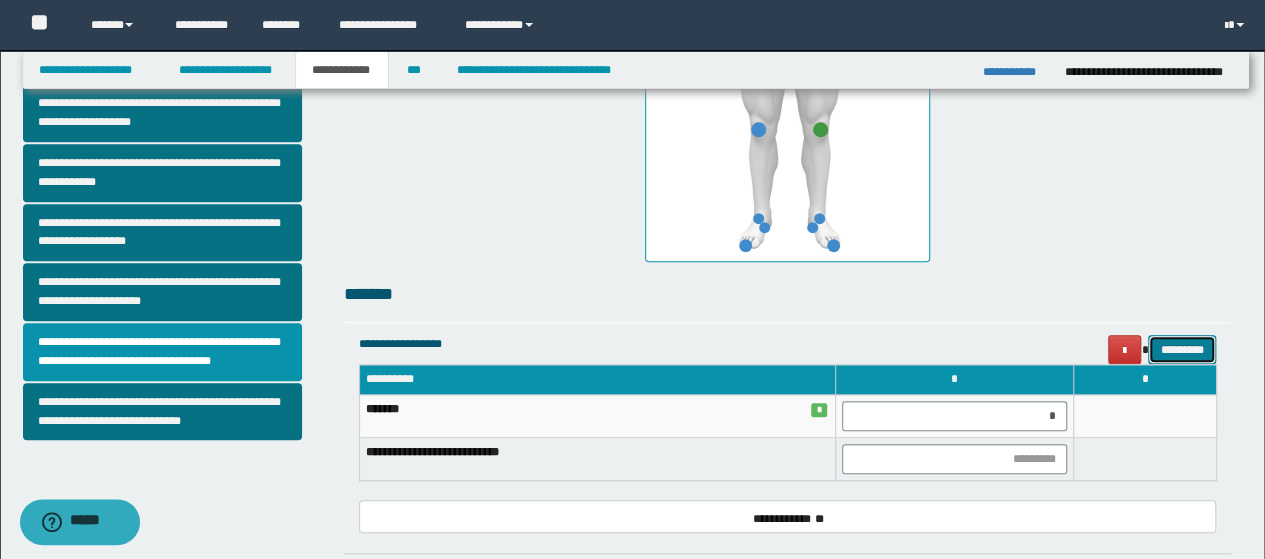 drag, startPoint x: 1190, startPoint y: 357, endPoint x: 1202, endPoint y: 404, distance: 48.507732 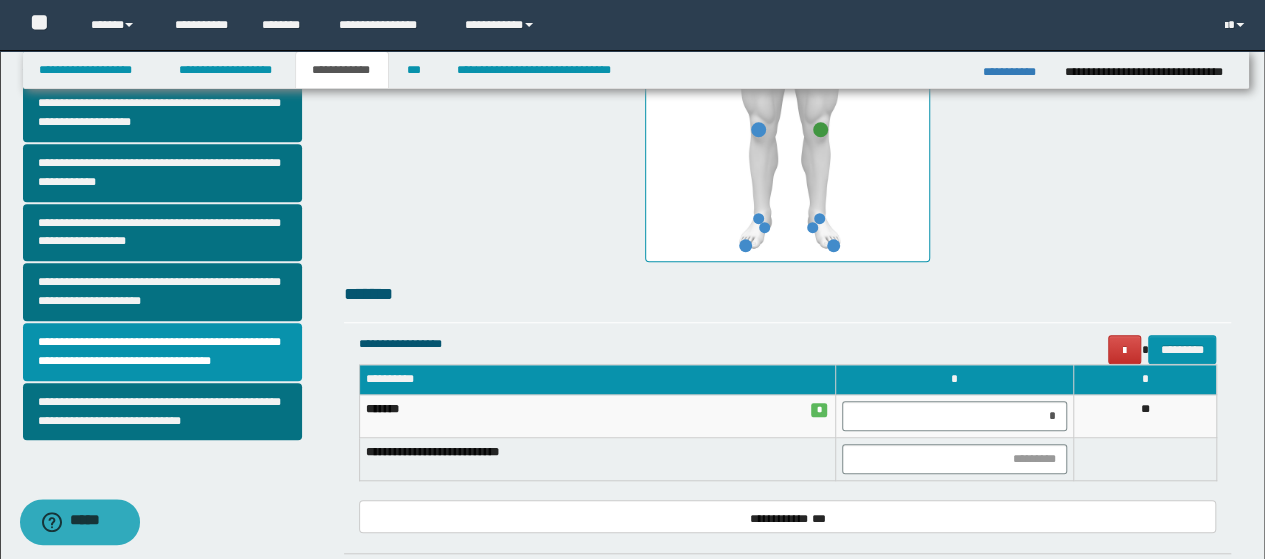 click at bounding box center [1144, 459] 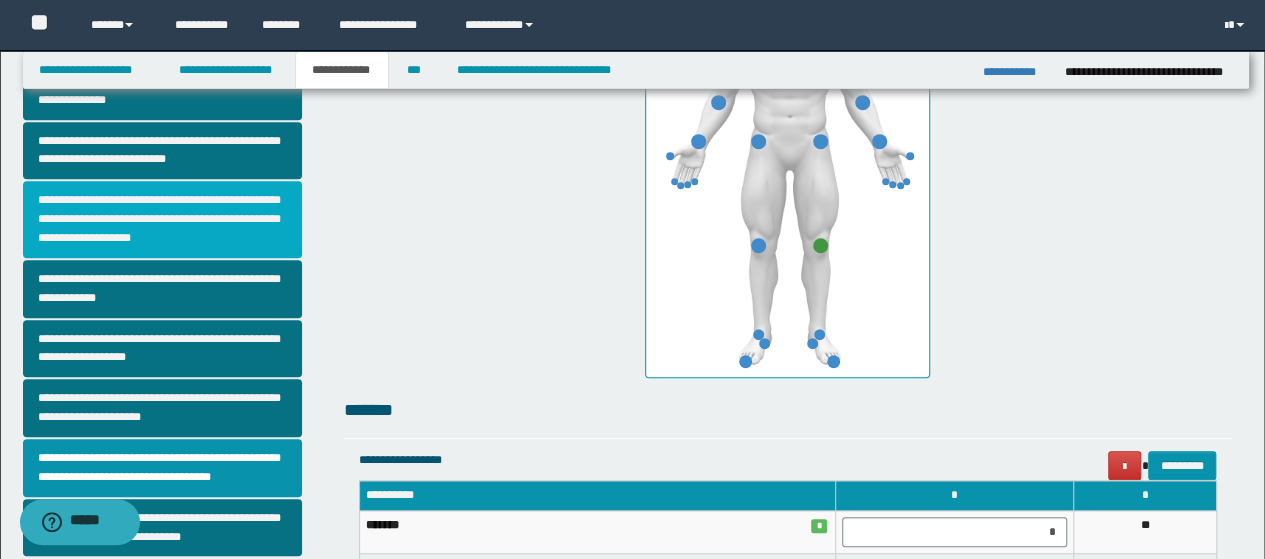 scroll, scrollTop: 500, scrollLeft: 0, axis: vertical 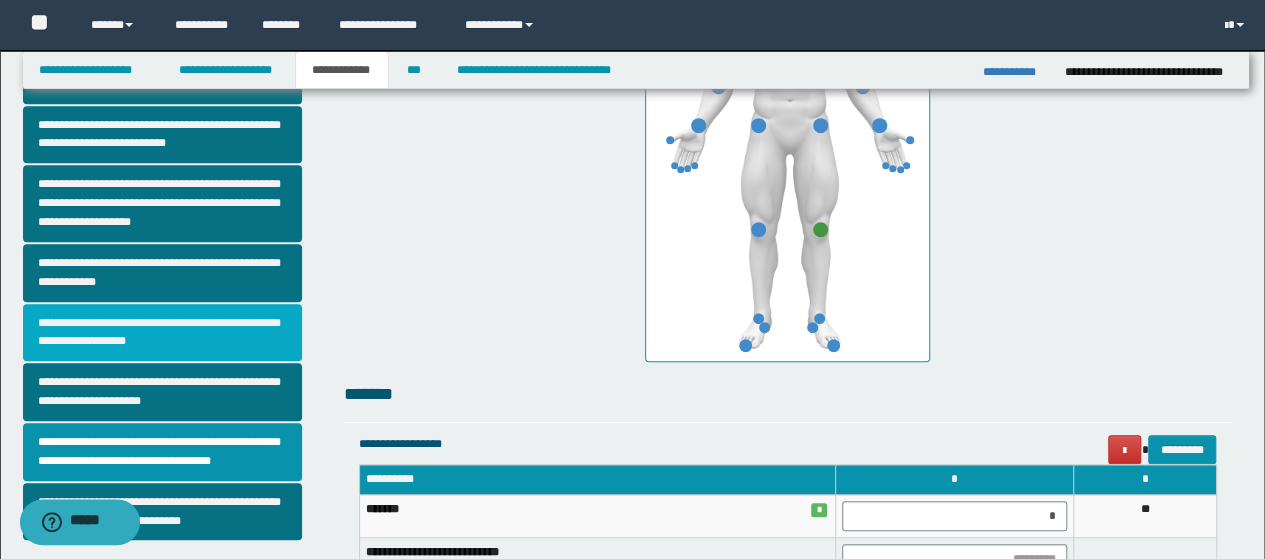 click on "**********" at bounding box center (162, 333) 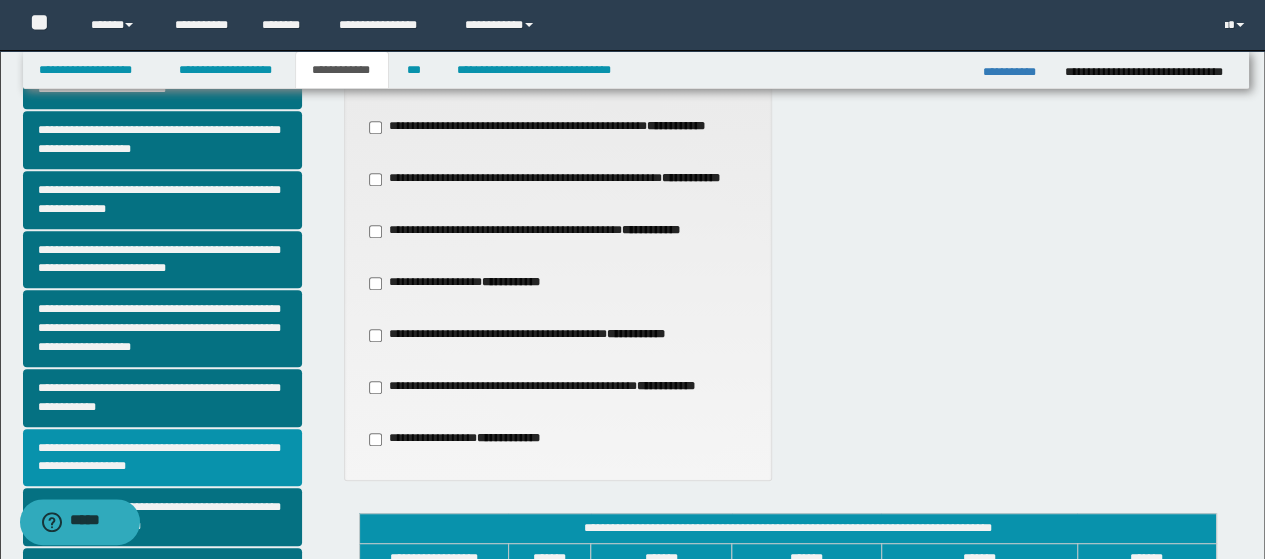 scroll, scrollTop: 400, scrollLeft: 0, axis: vertical 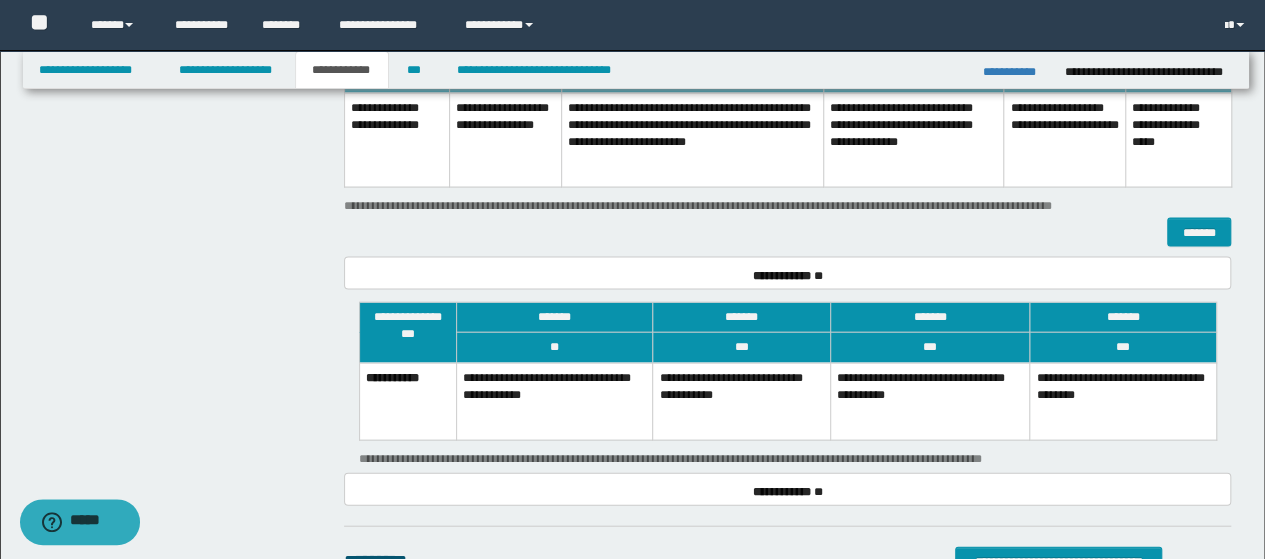 click on "**********" at bounding box center (1123, 401) 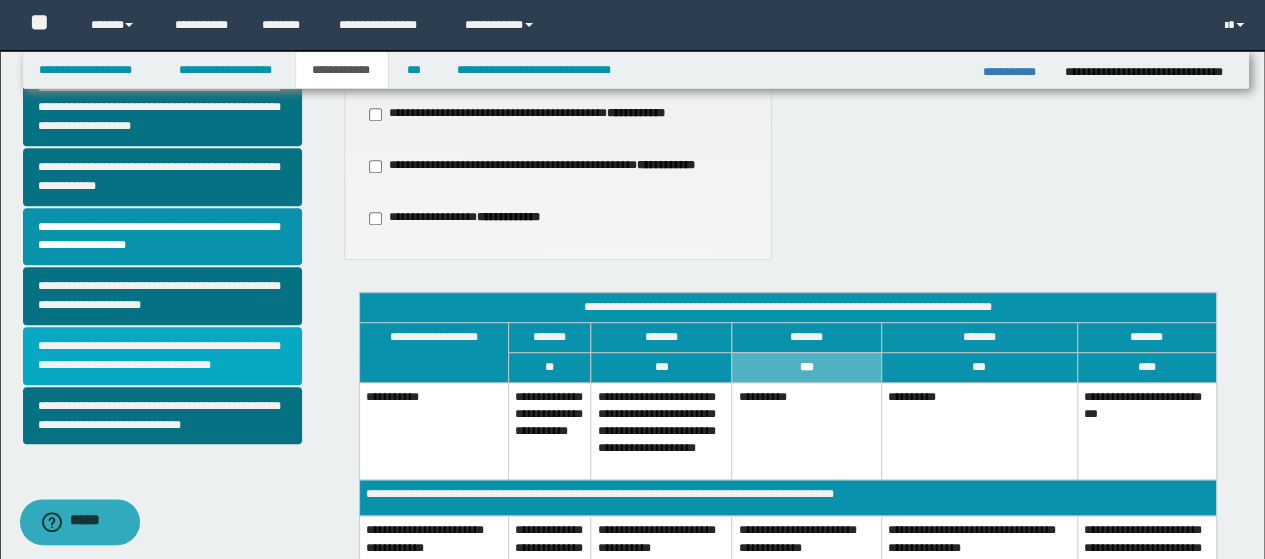 scroll, scrollTop: 600, scrollLeft: 0, axis: vertical 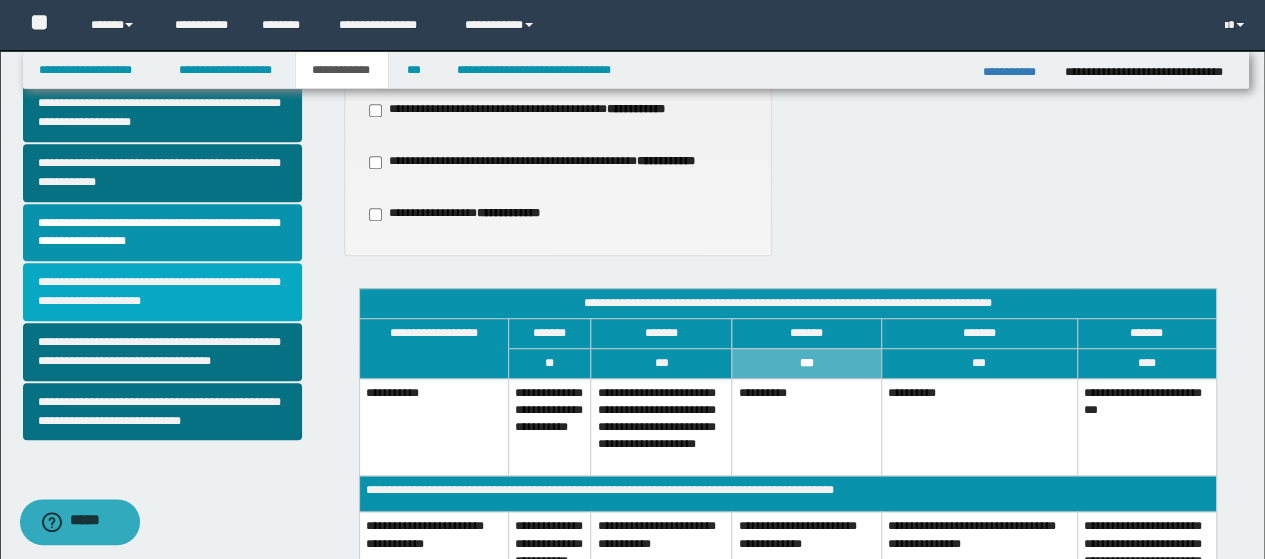 click on "**********" at bounding box center [162, 292] 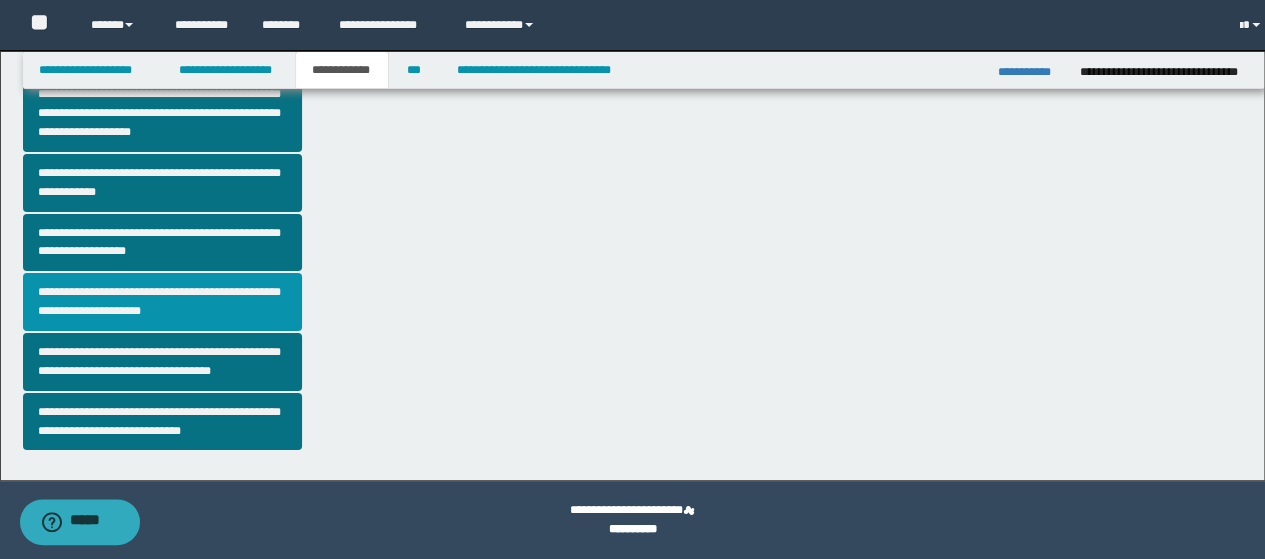 scroll, scrollTop: 0, scrollLeft: 0, axis: both 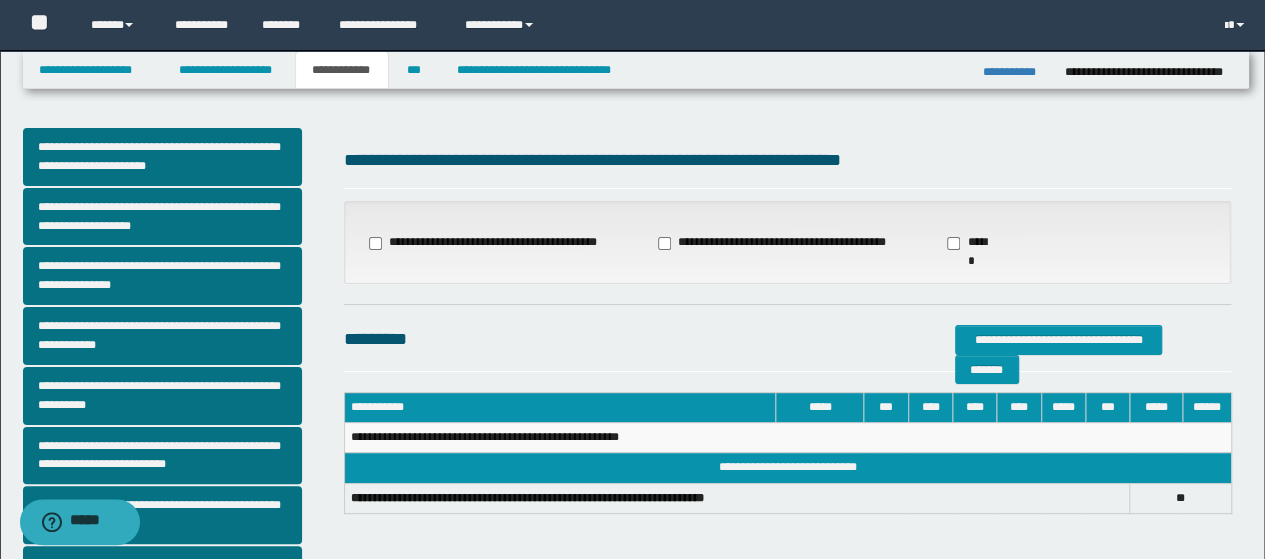 click on "**********" at bounding box center [774, 243] 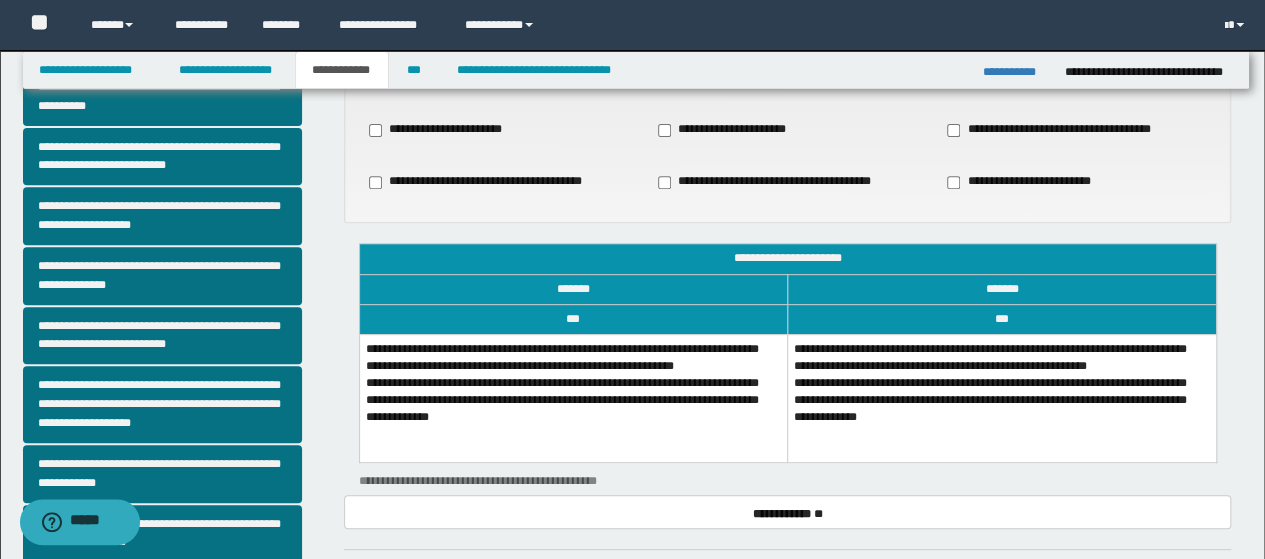 scroll, scrollTop: 300, scrollLeft: 0, axis: vertical 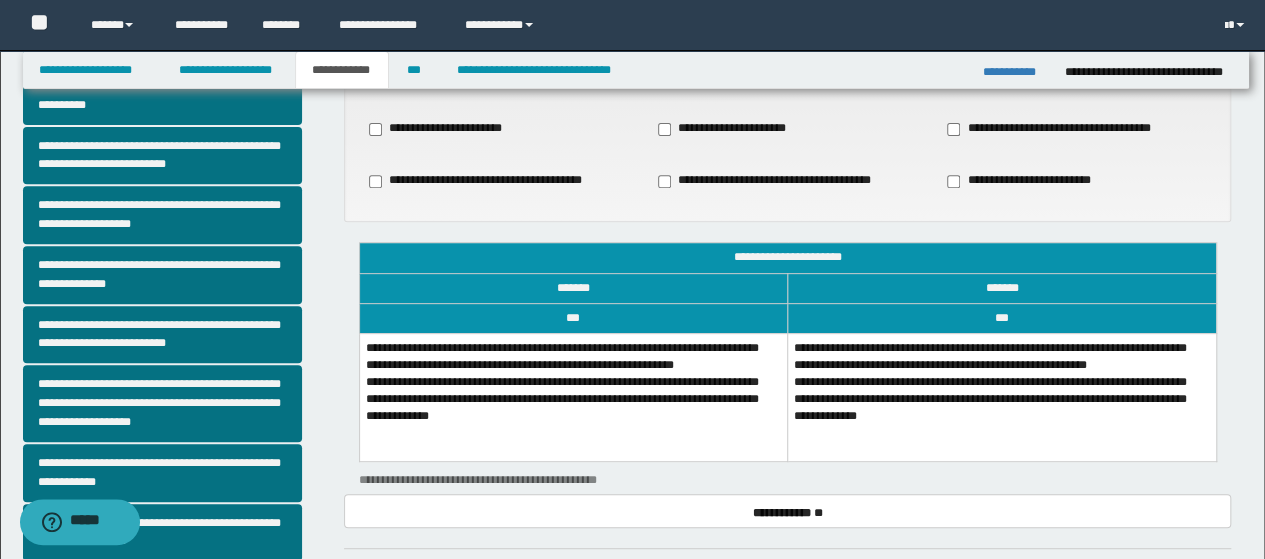 click on "**********" at bounding box center [573, 397] 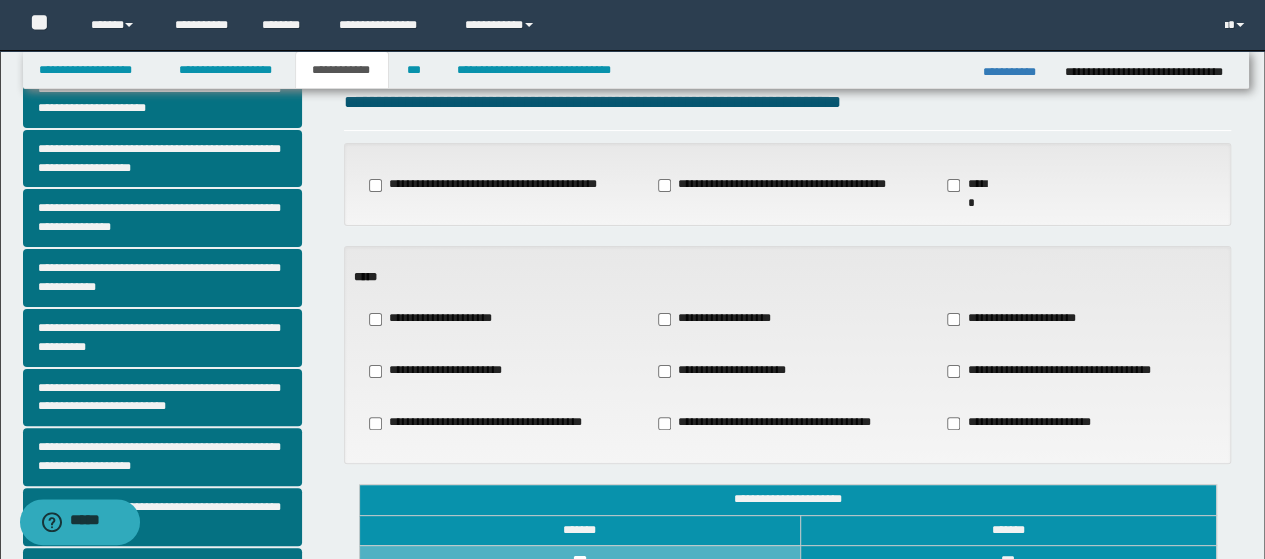 scroll, scrollTop: 0, scrollLeft: 0, axis: both 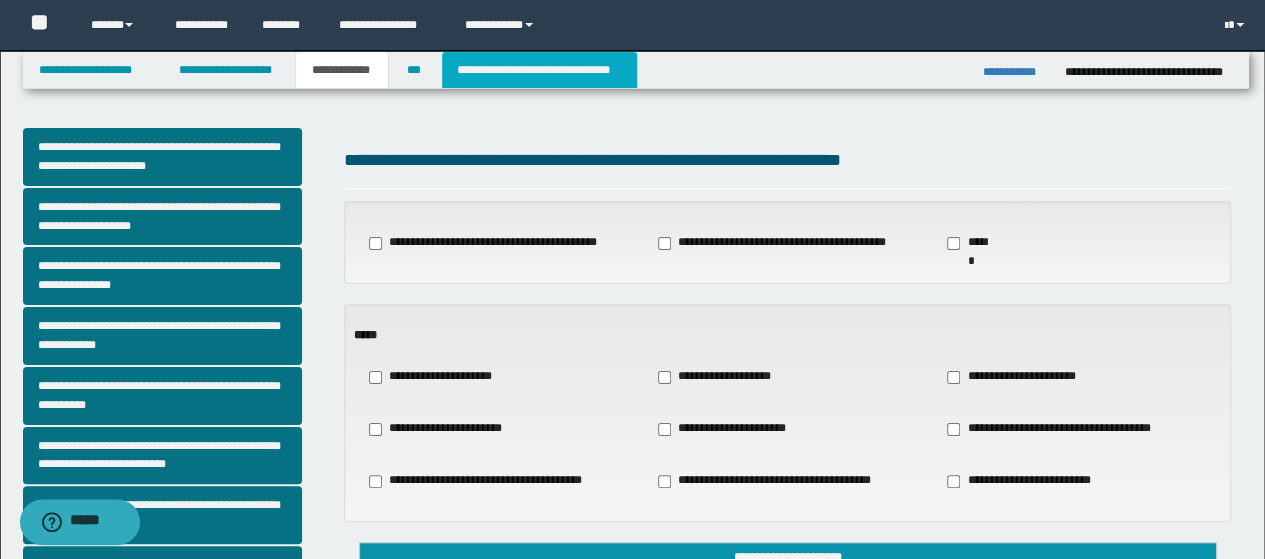 click on "**********" at bounding box center (539, 70) 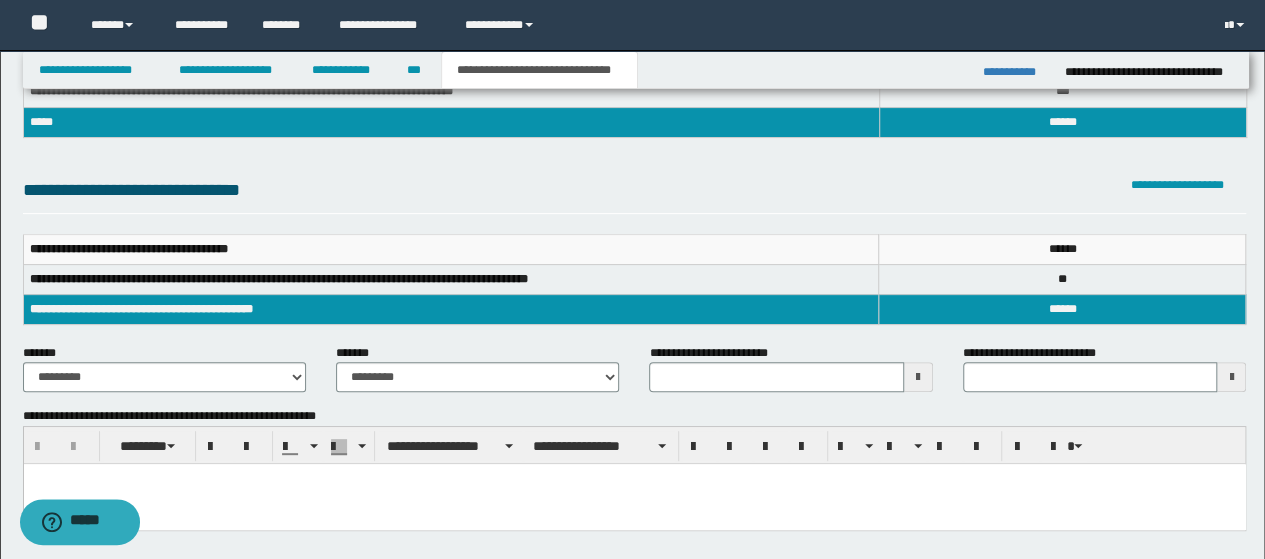 scroll, scrollTop: 400, scrollLeft: 0, axis: vertical 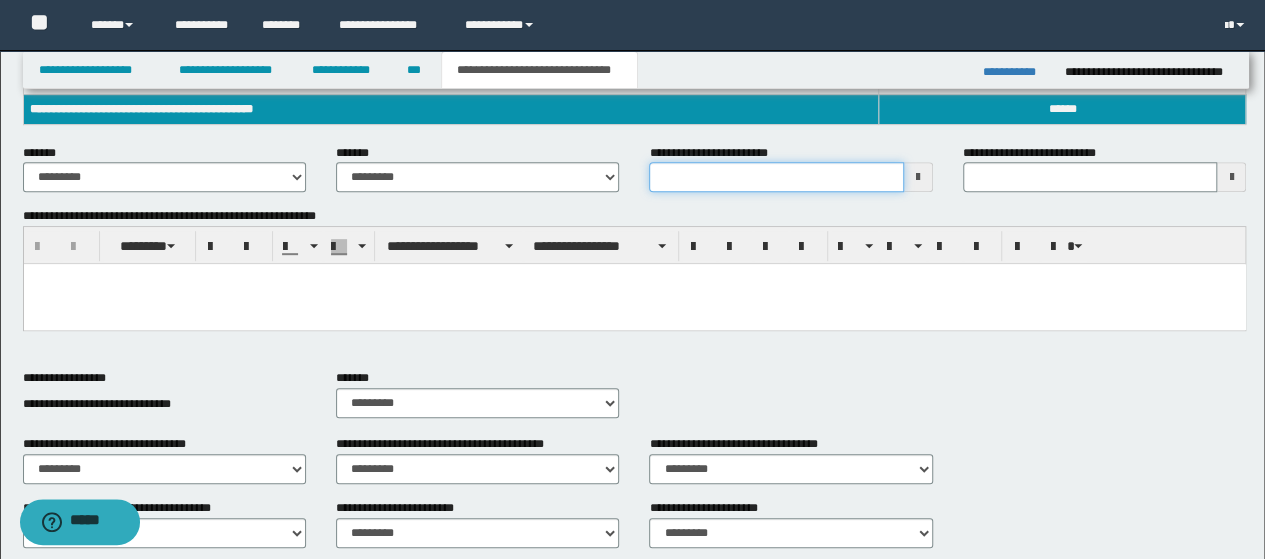 click on "**********" at bounding box center (776, 177) 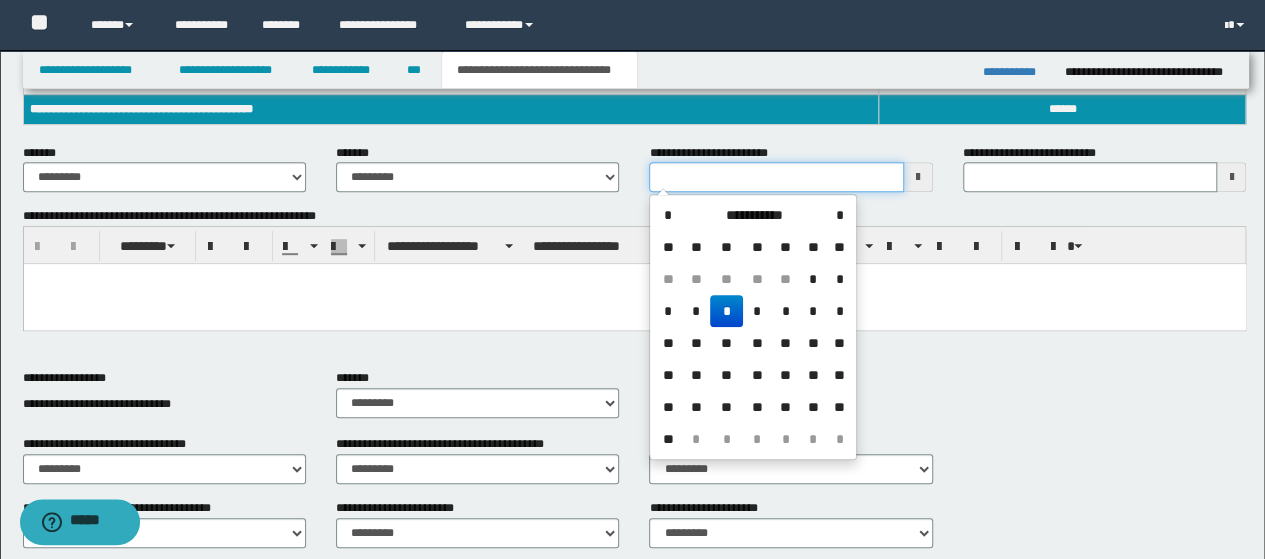 type on "**********" 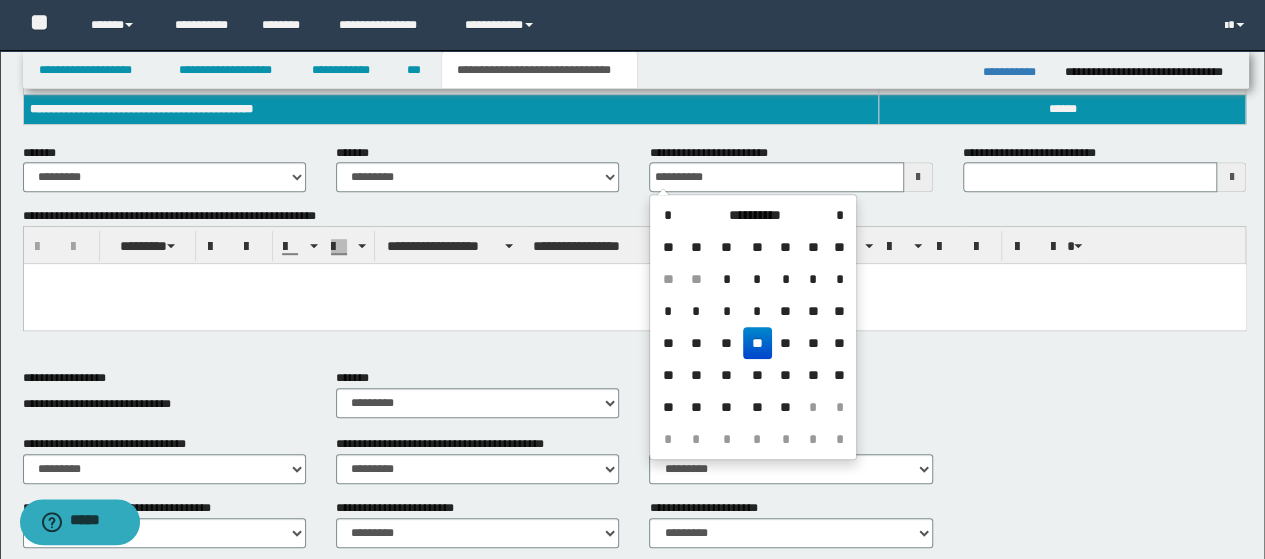 click at bounding box center [634, 304] 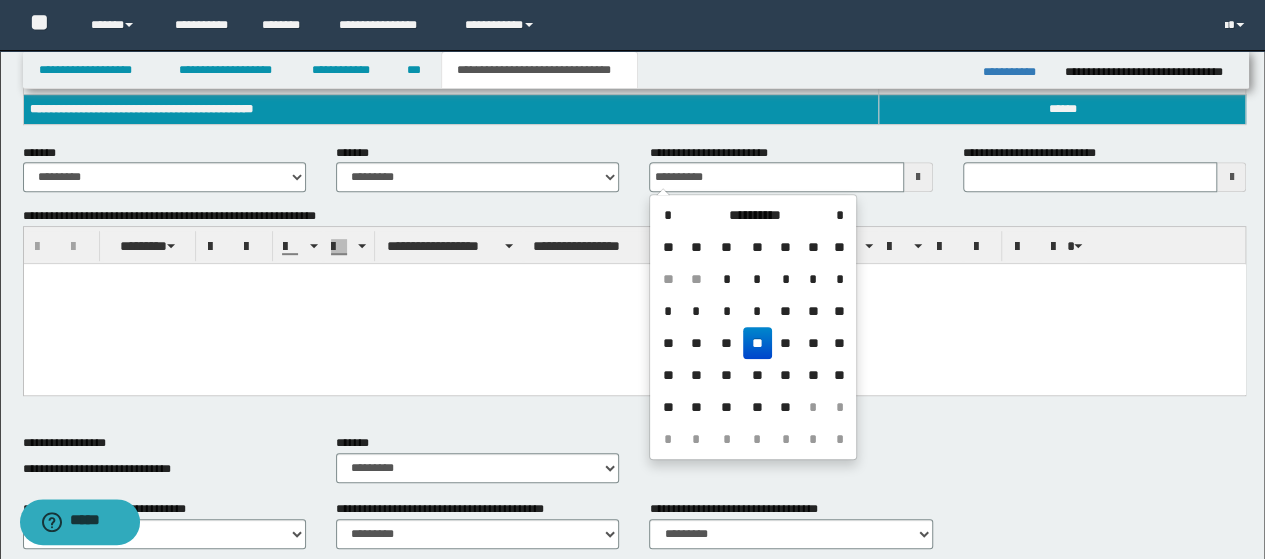 type 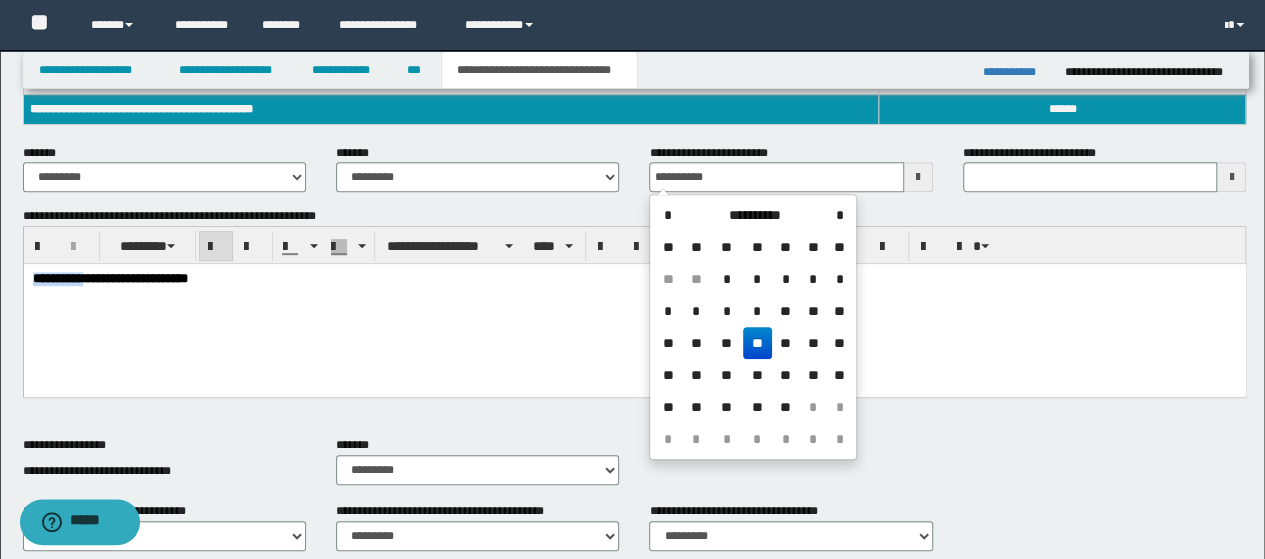 drag, startPoint x: 104, startPoint y: 278, endPoint x: 23, endPoint y: 540, distance: 274.2353 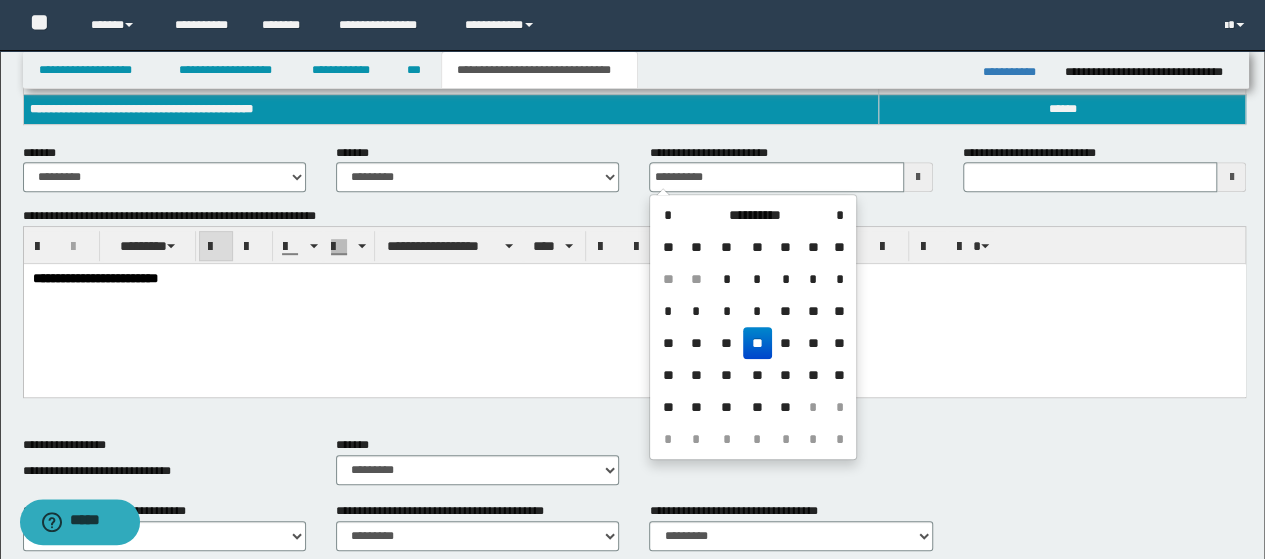 click on "**********" at bounding box center (634, 304) 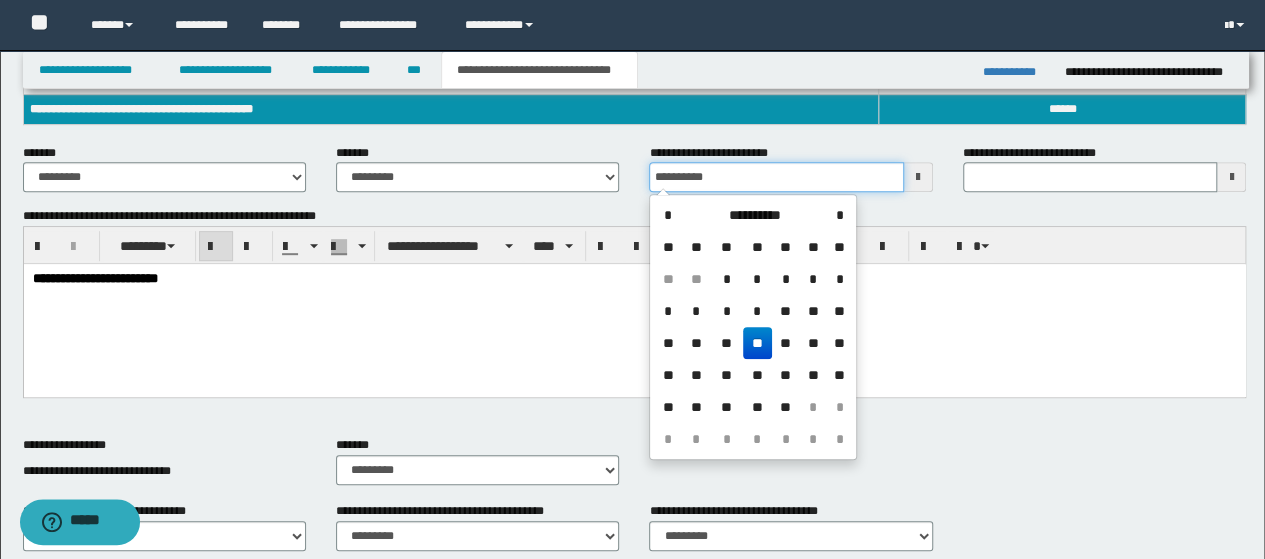 click on "**********" at bounding box center (776, 177) 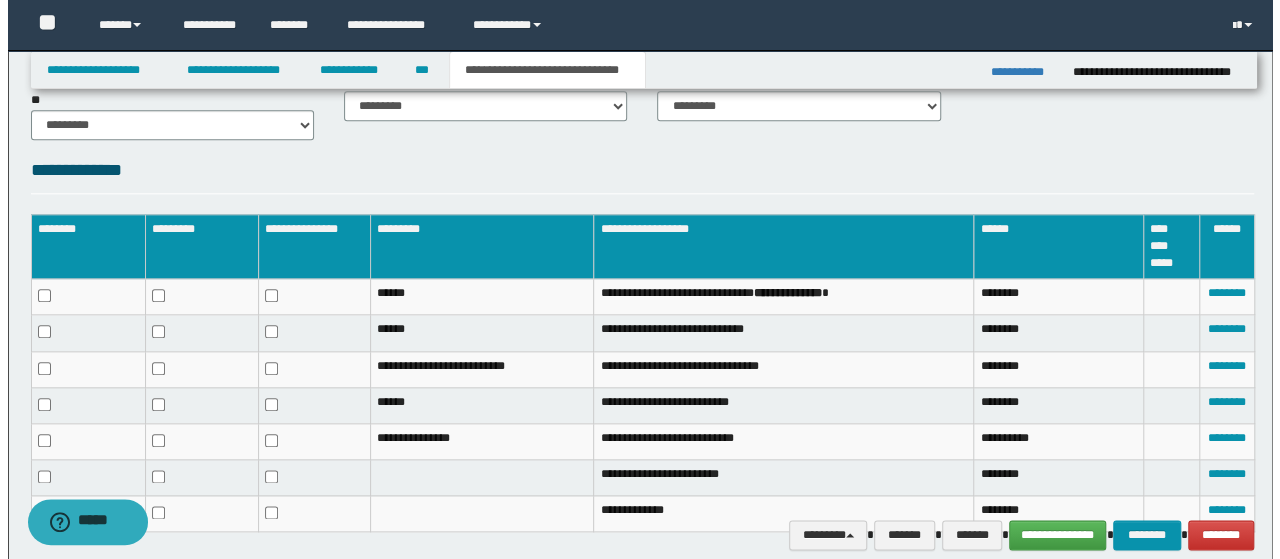 scroll, scrollTop: 1044, scrollLeft: 0, axis: vertical 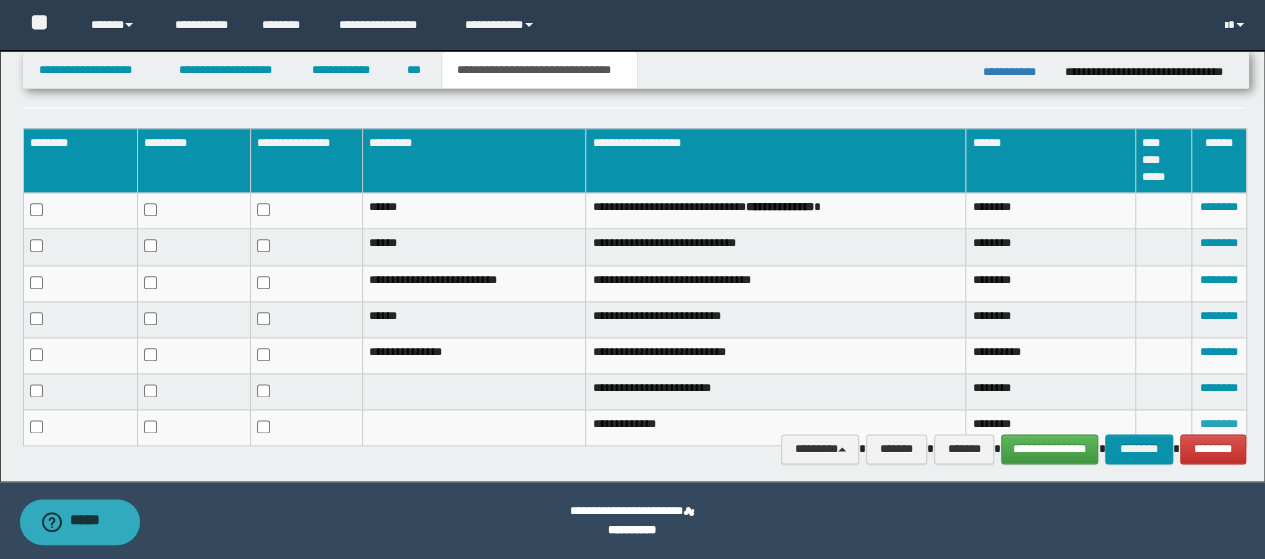 click on "********" at bounding box center (1219, 424) 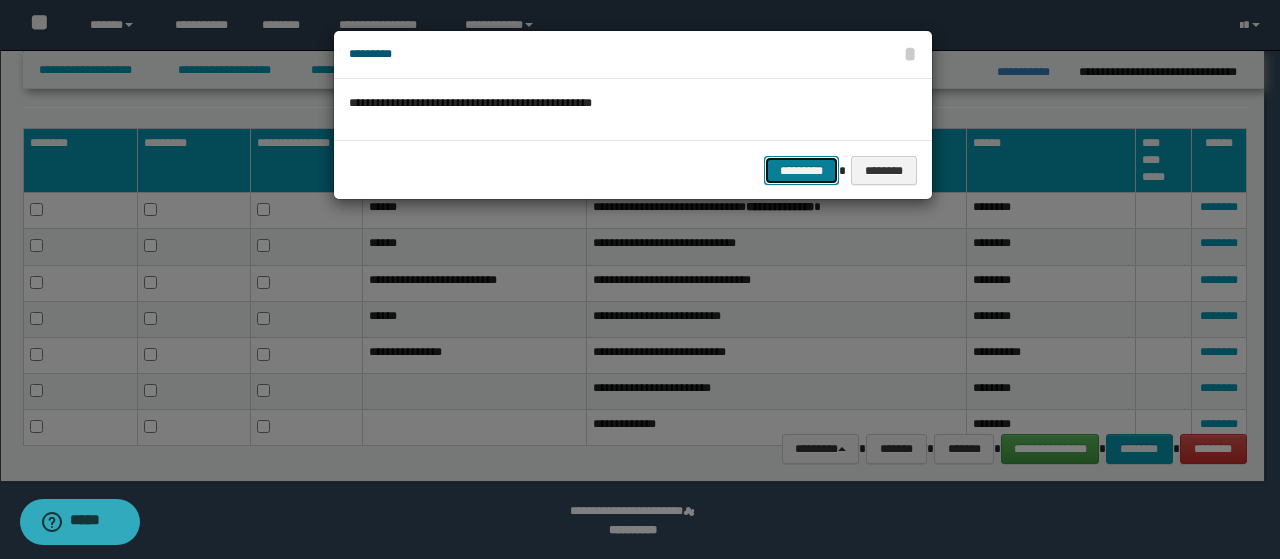 click on "*********" at bounding box center (801, 170) 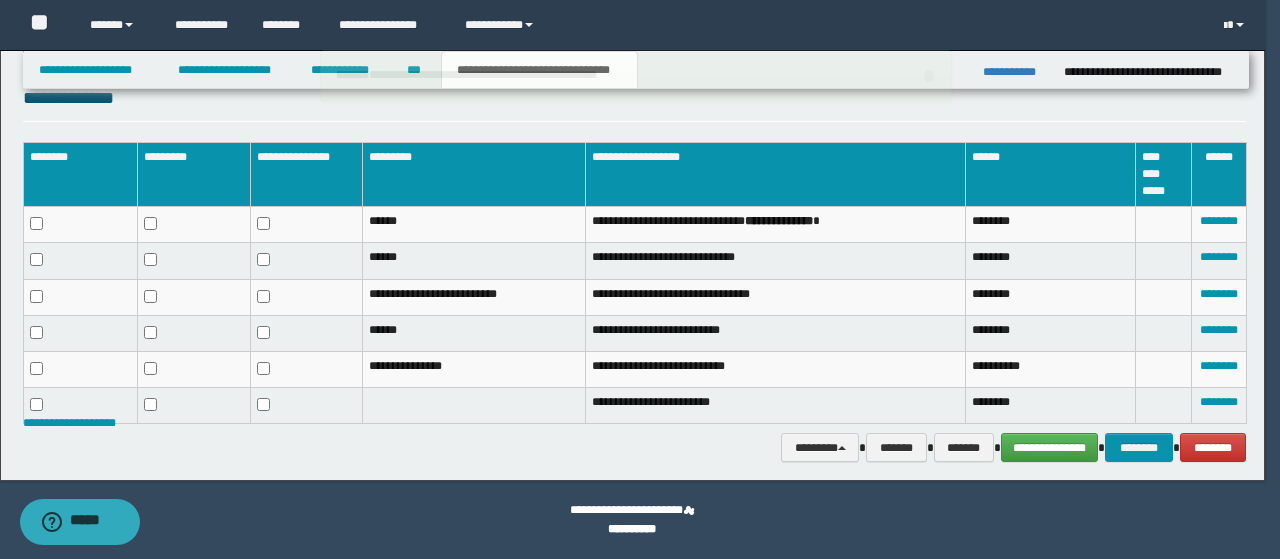 scroll, scrollTop: 1029, scrollLeft: 0, axis: vertical 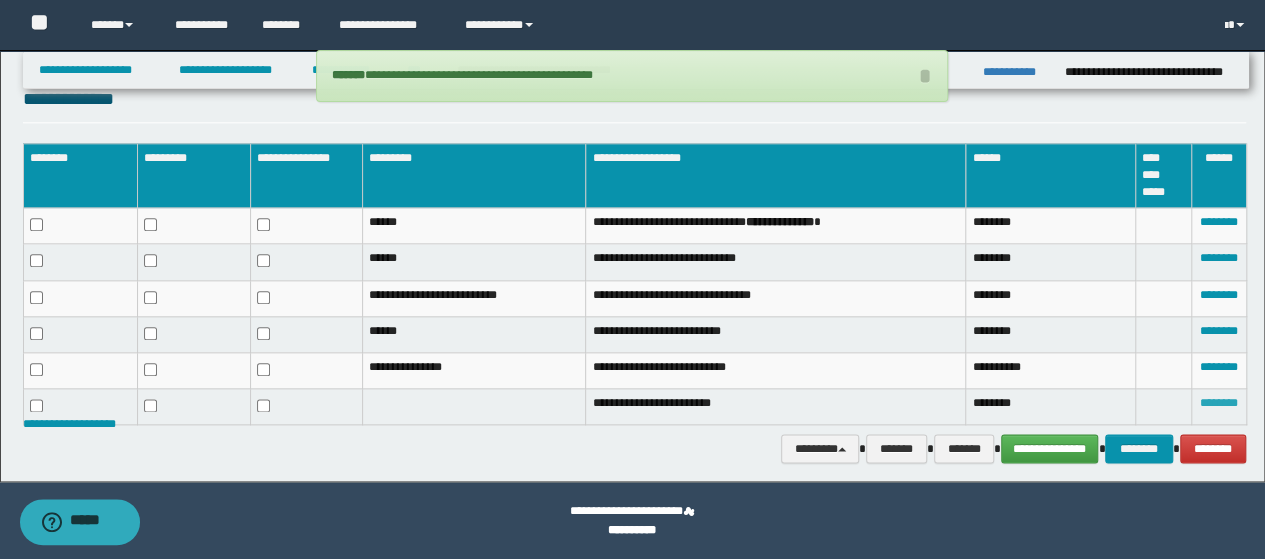 click on "********" at bounding box center [1219, 403] 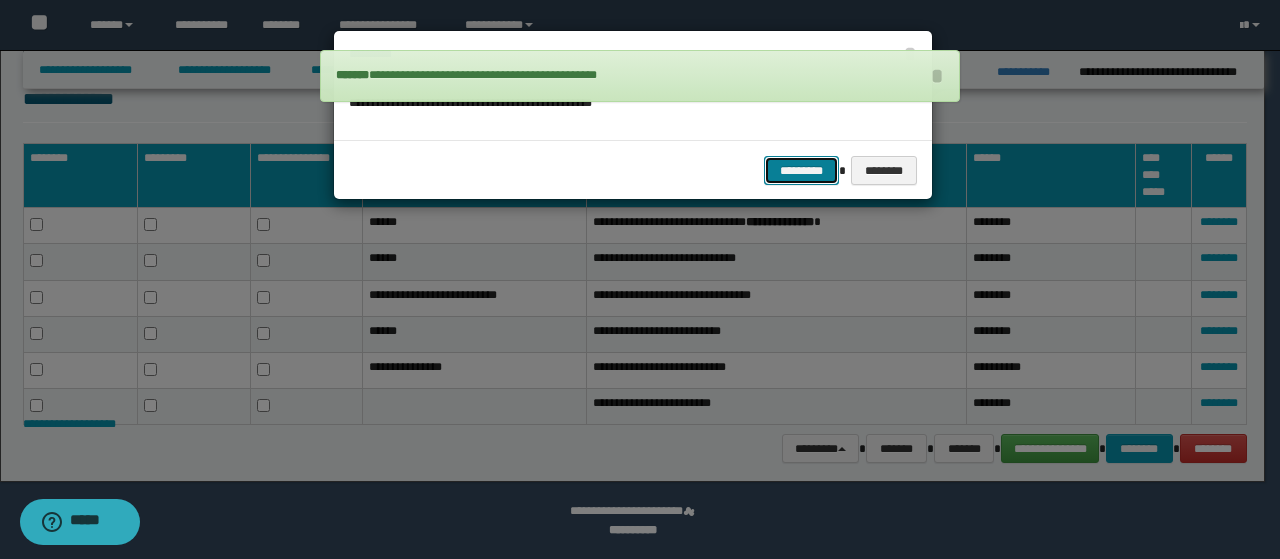 click on "*********" at bounding box center [801, 170] 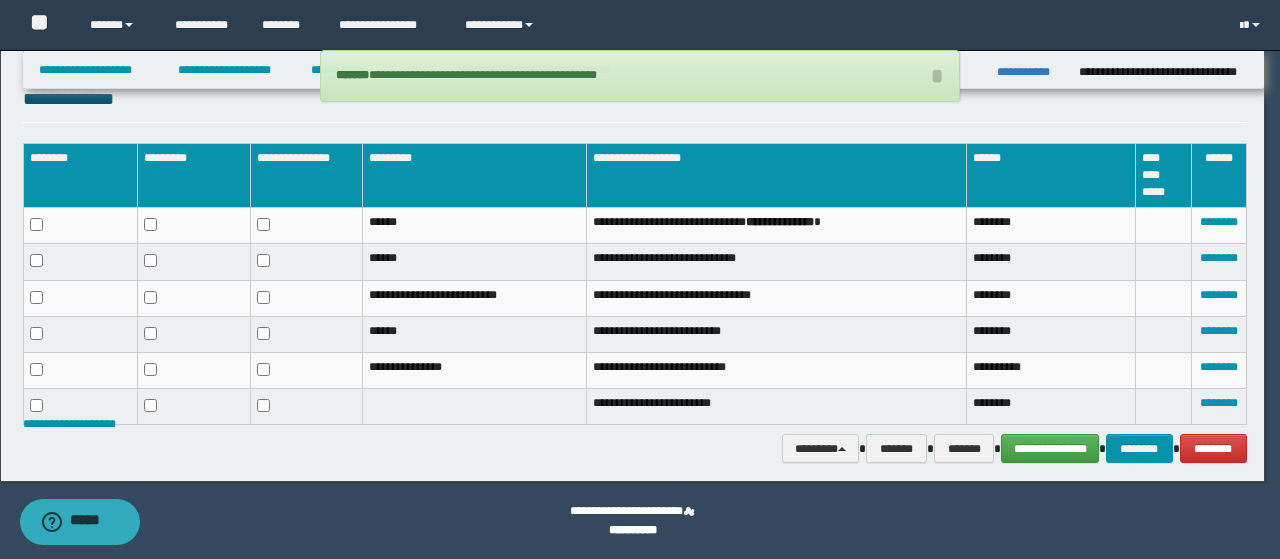 scroll, scrollTop: 995, scrollLeft: 0, axis: vertical 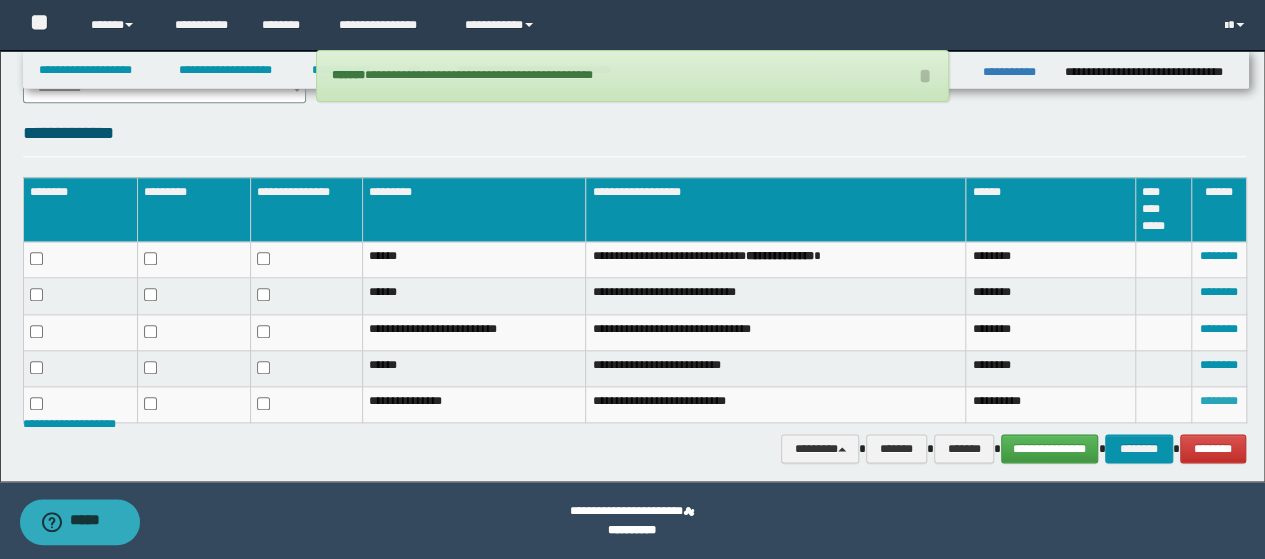 click on "********" at bounding box center [1219, 401] 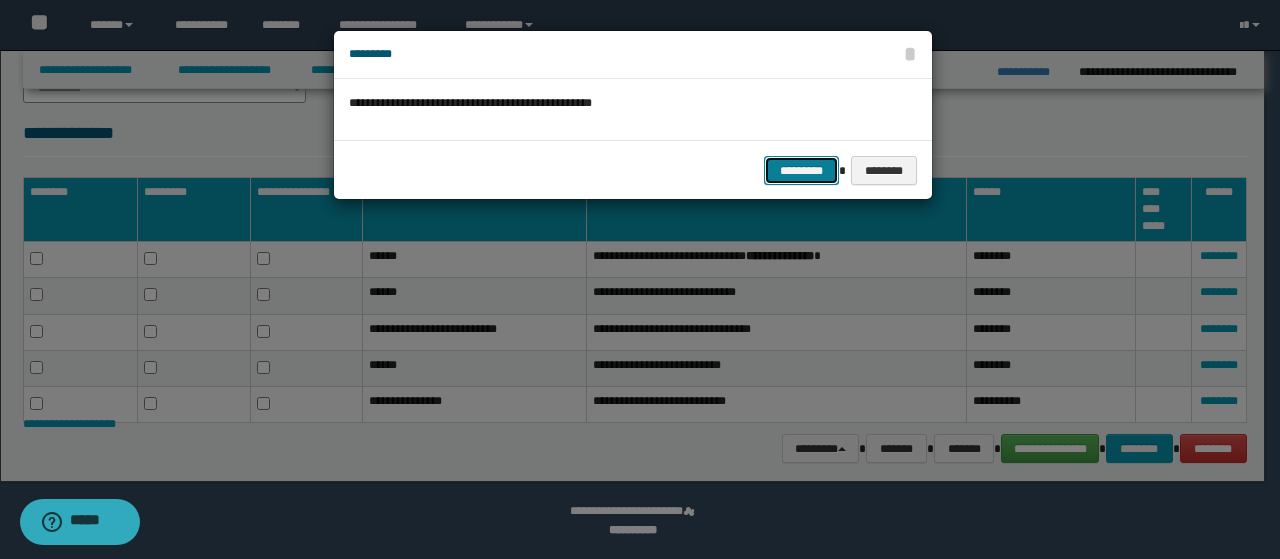 click on "*********" at bounding box center [801, 170] 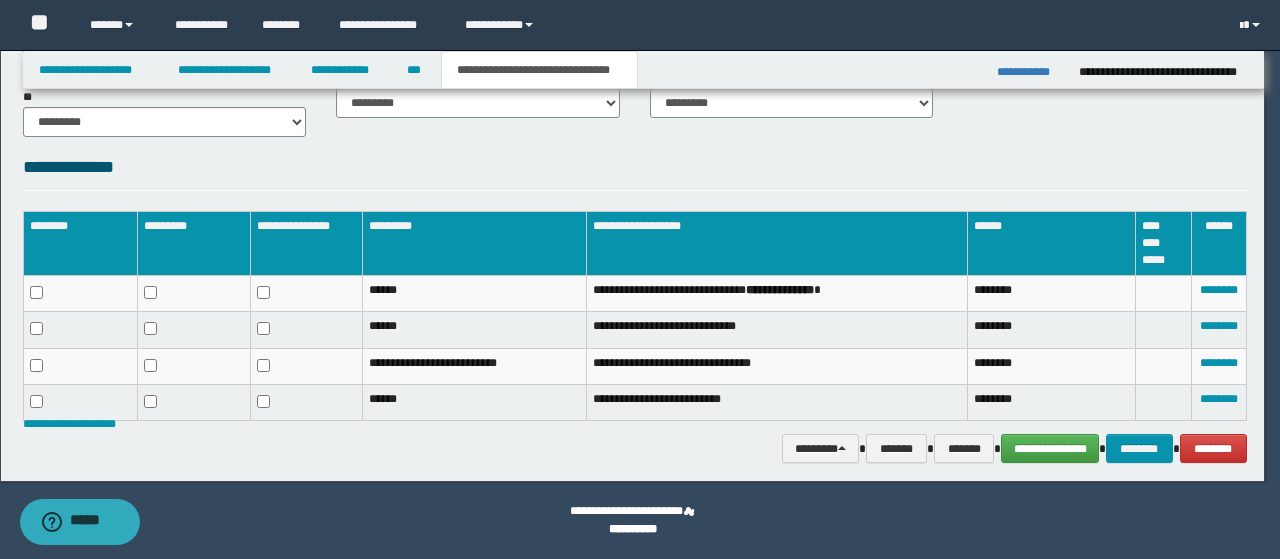 scroll, scrollTop: 960, scrollLeft: 0, axis: vertical 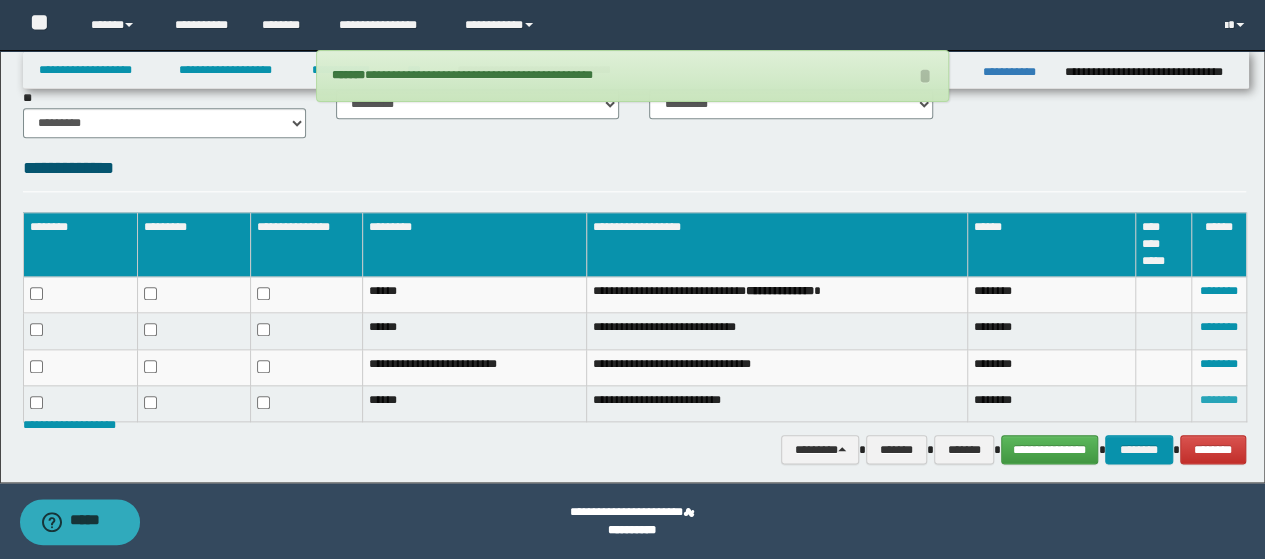 click on "********" at bounding box center (1219, 400) 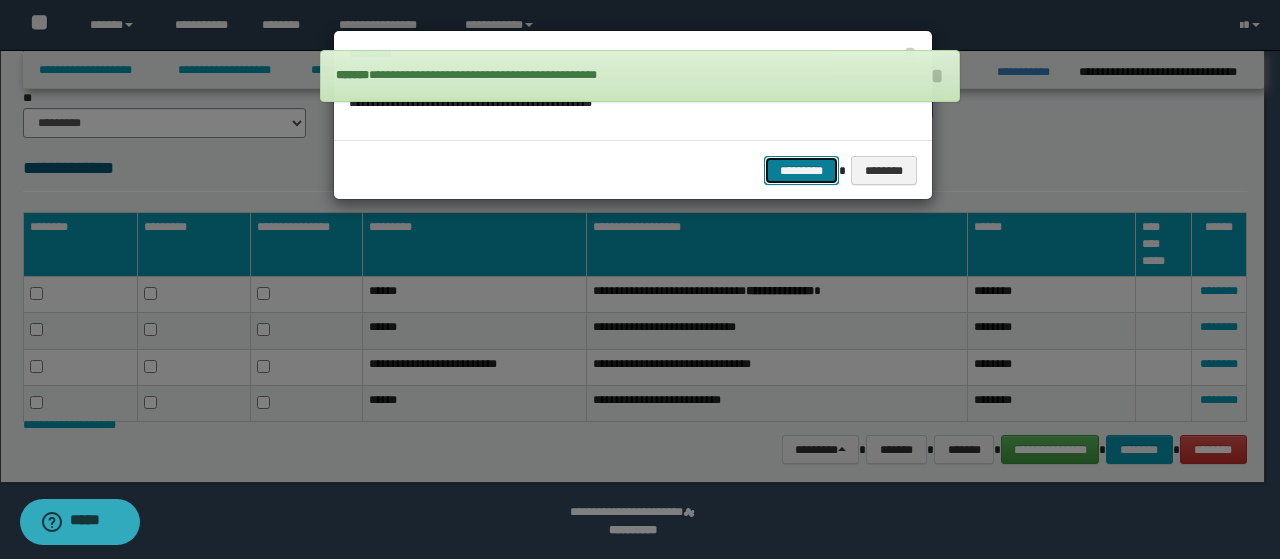click on "*********" at bounding box center [801, 170] 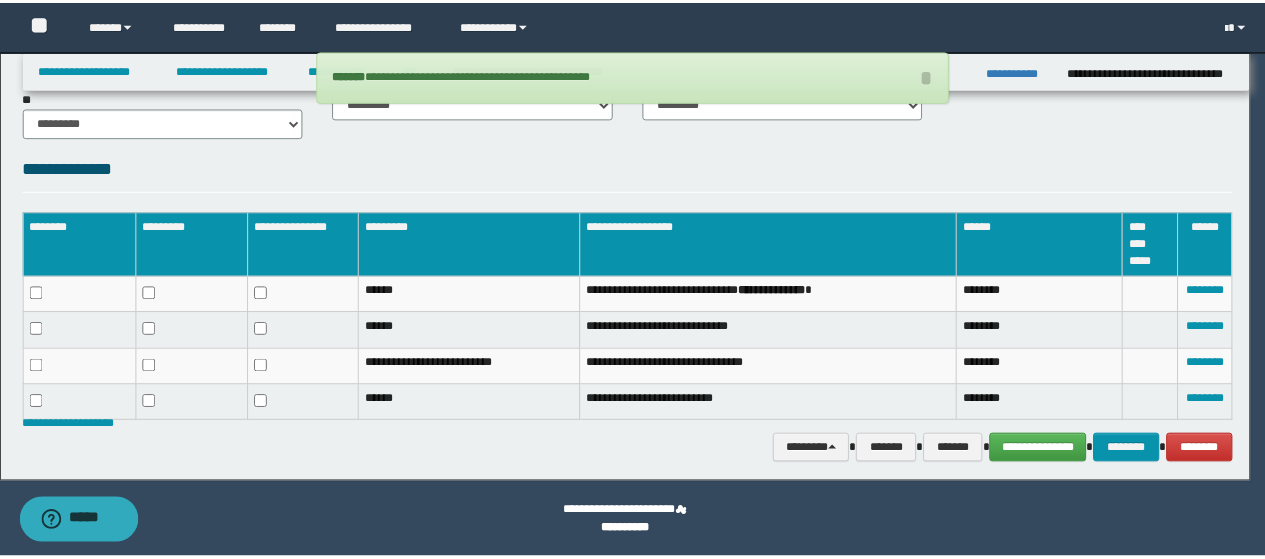 scroll, scrollTop: 926, scrollLeft: 0, axis: vertical 